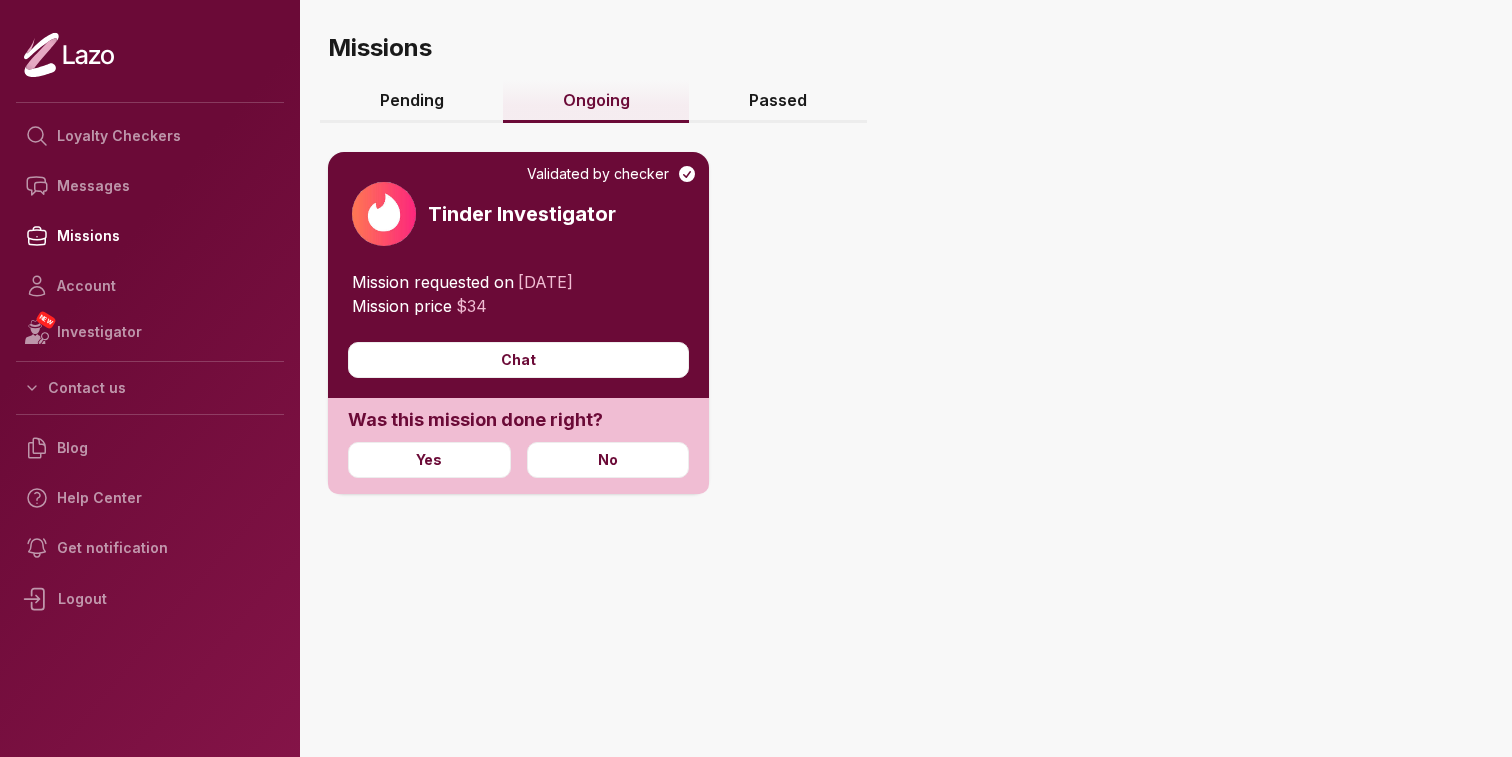 scroll, scrollTop: 0, scrollLeft: 0, axis: both 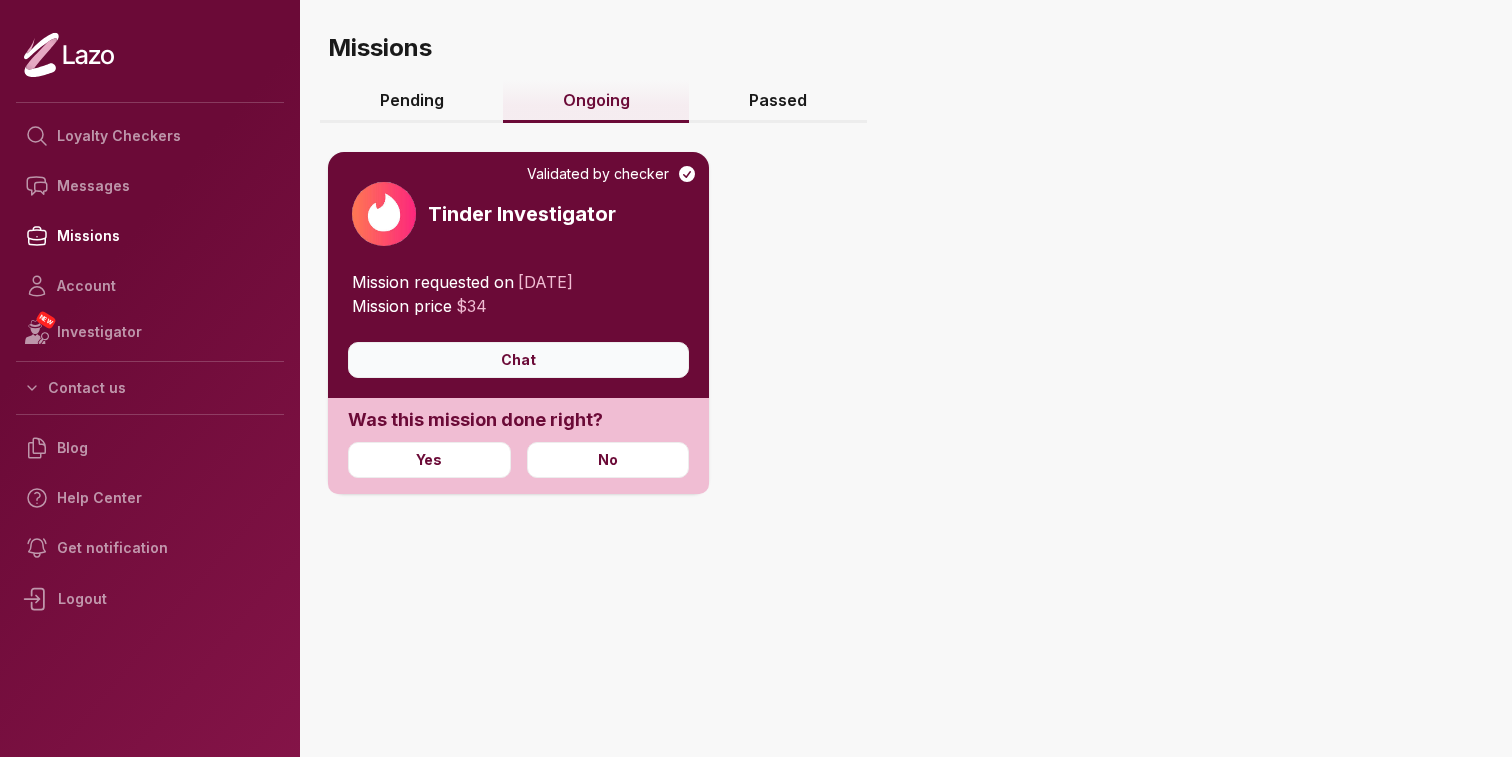 click on "Chat" at bounding box center (518, 360) 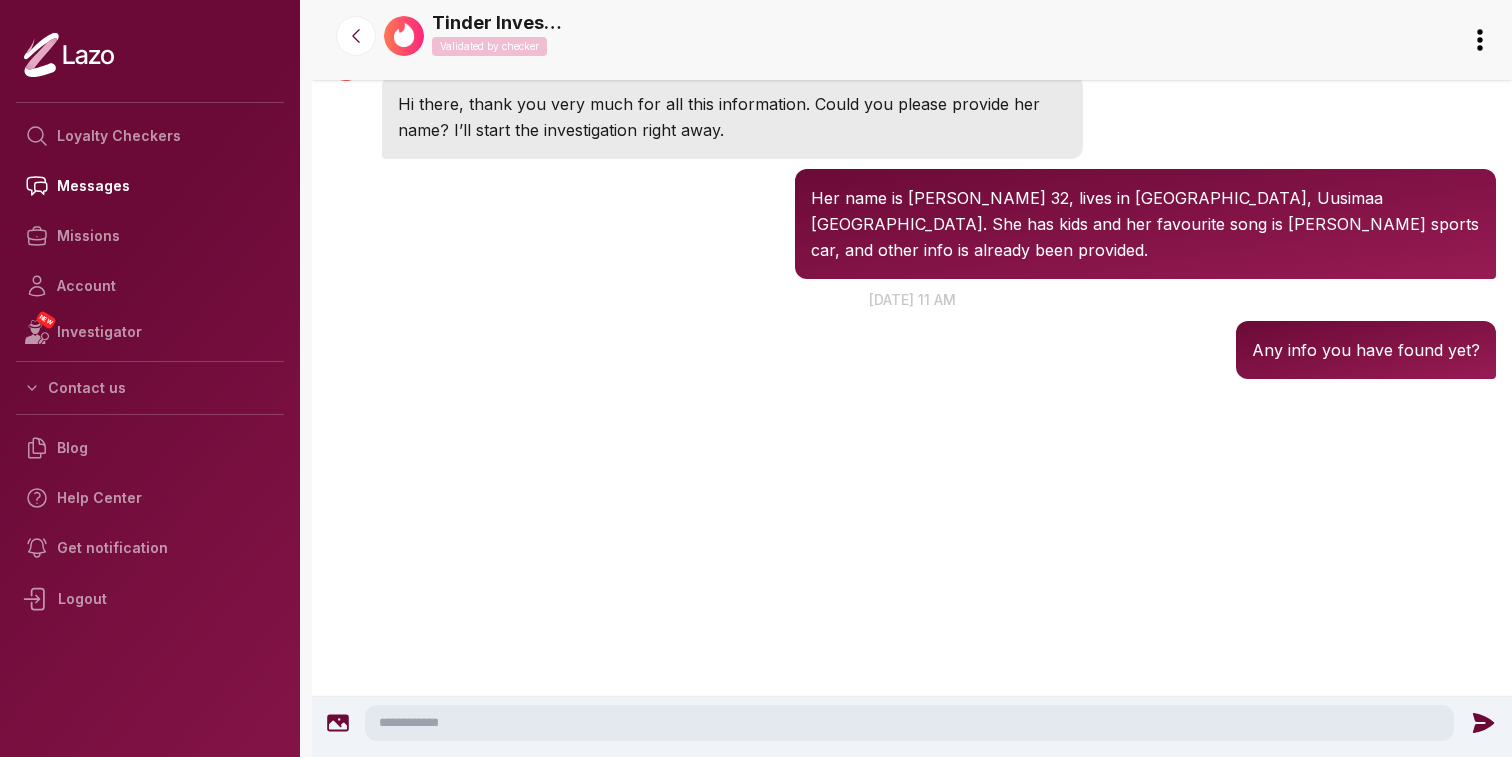 scroll, scrollTop: 2835, scrollLeft: 0, axis: vertical 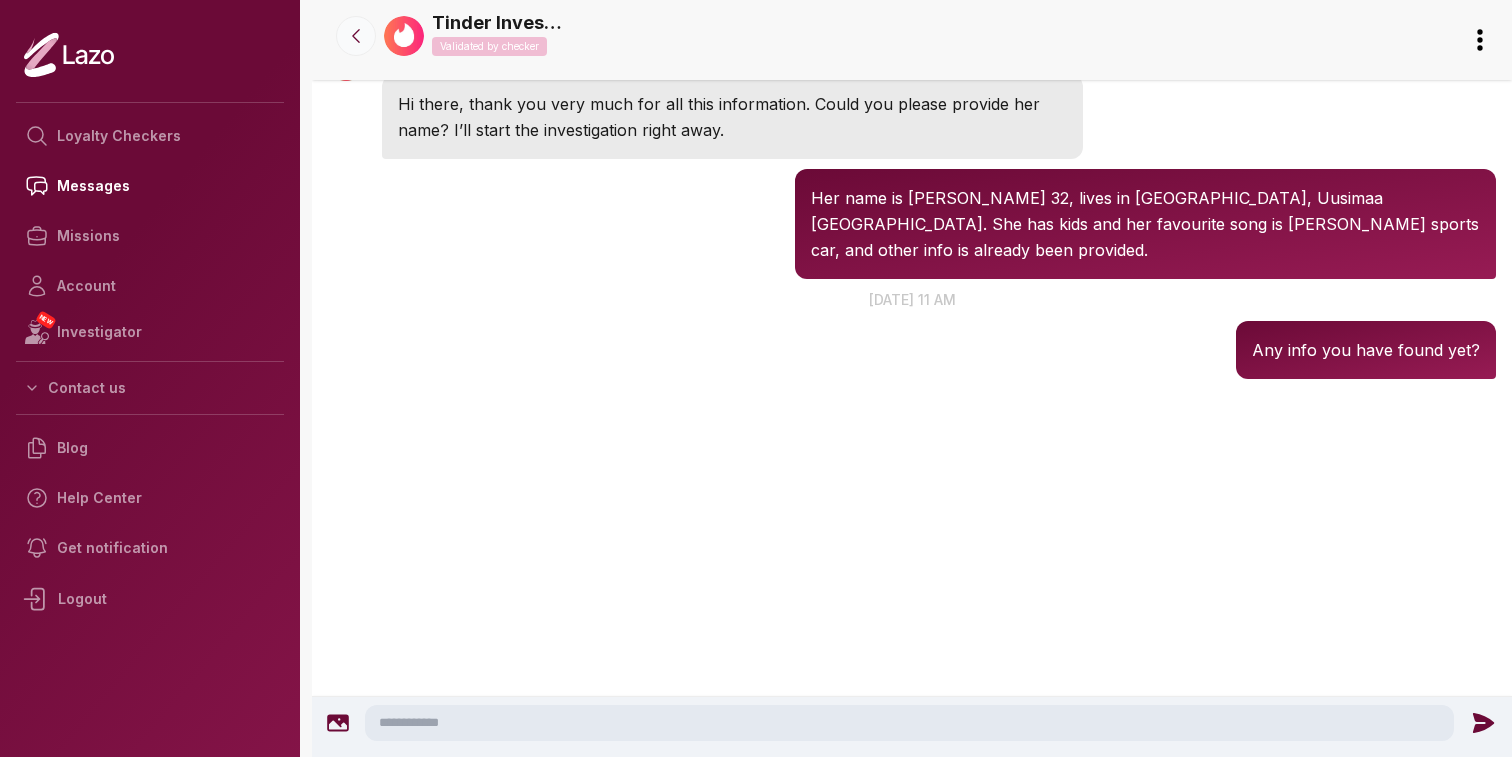 click 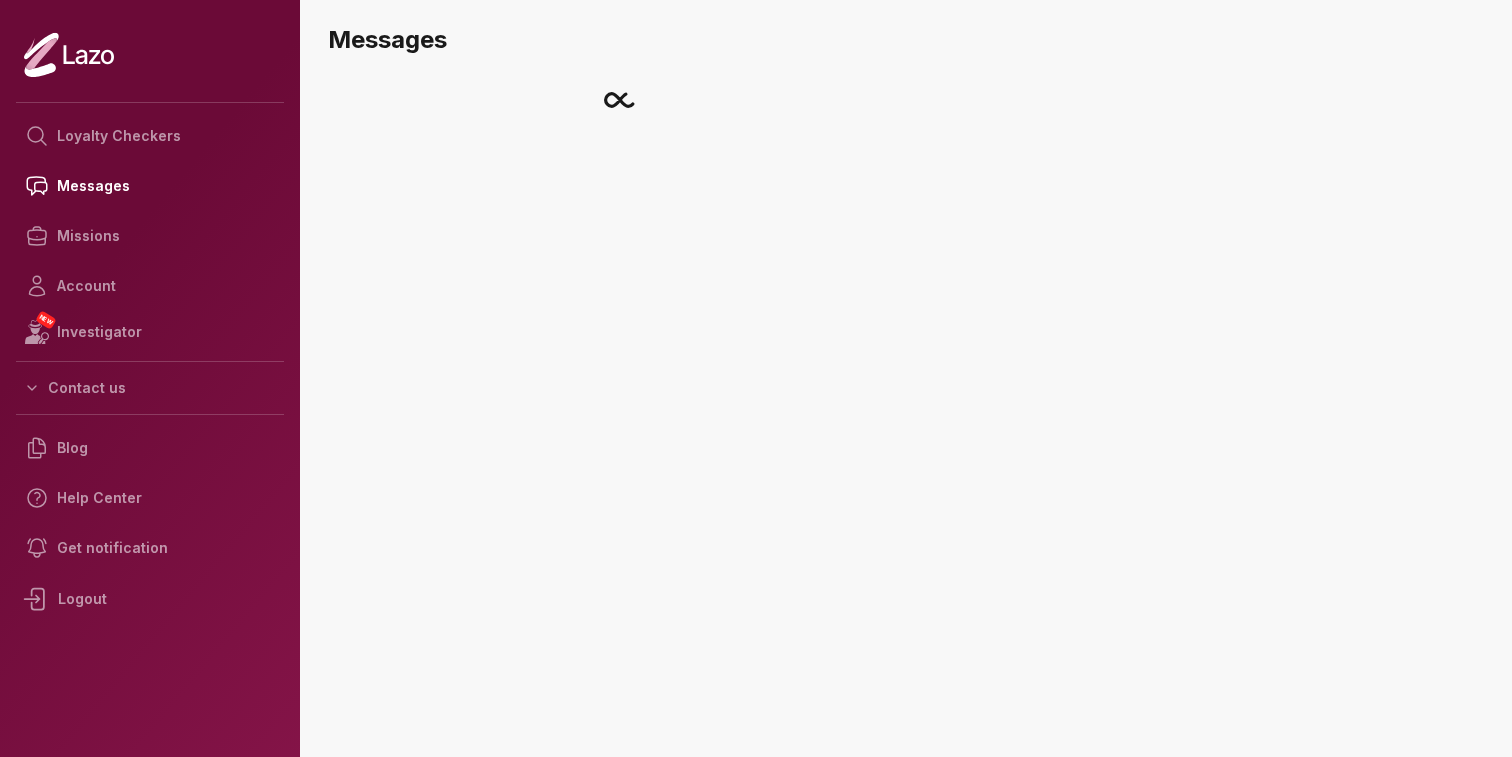 scroll, scrollTop: 0, scrollLeft: 0, axis: both 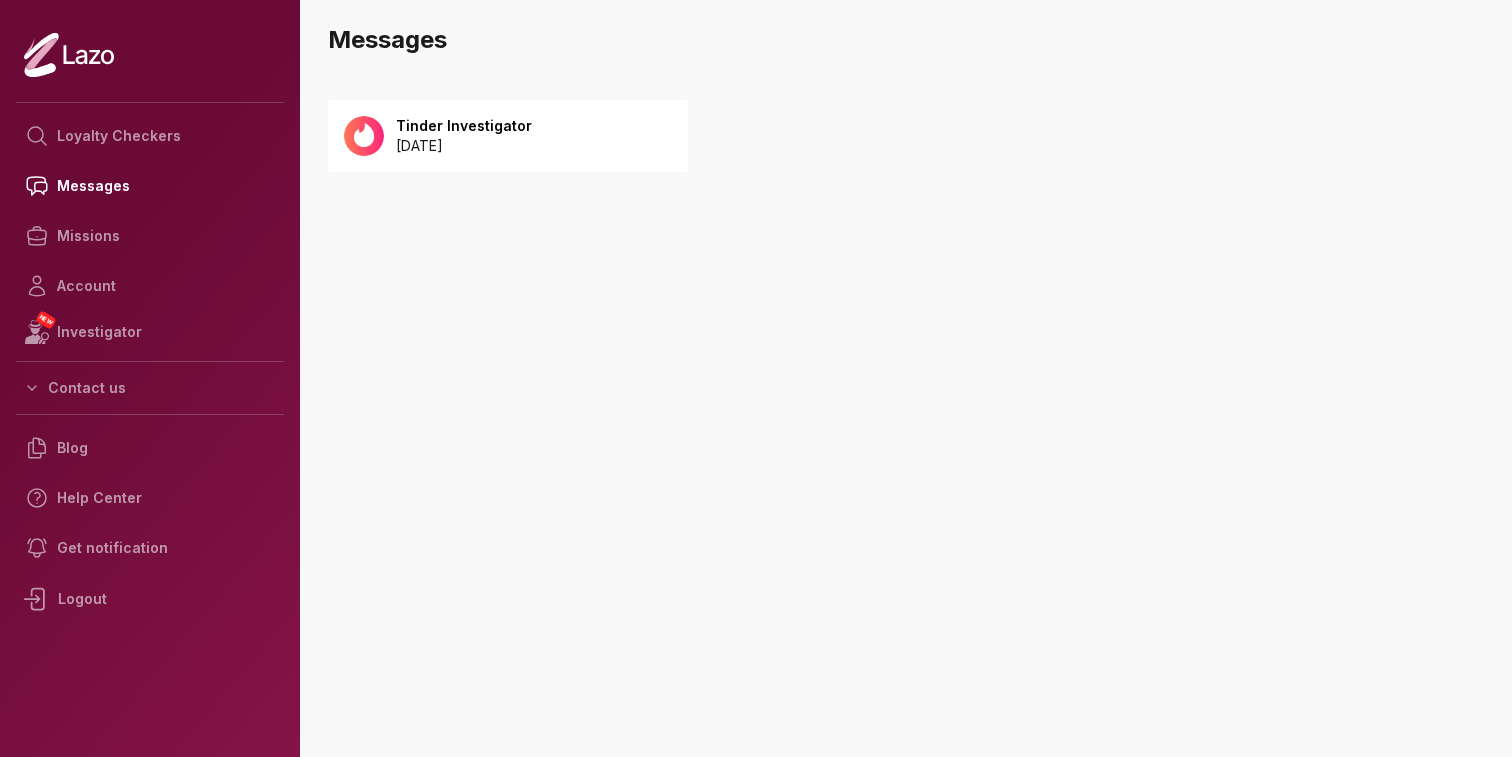 click on "Tinder Investigator" at bounding box center (464, 126) 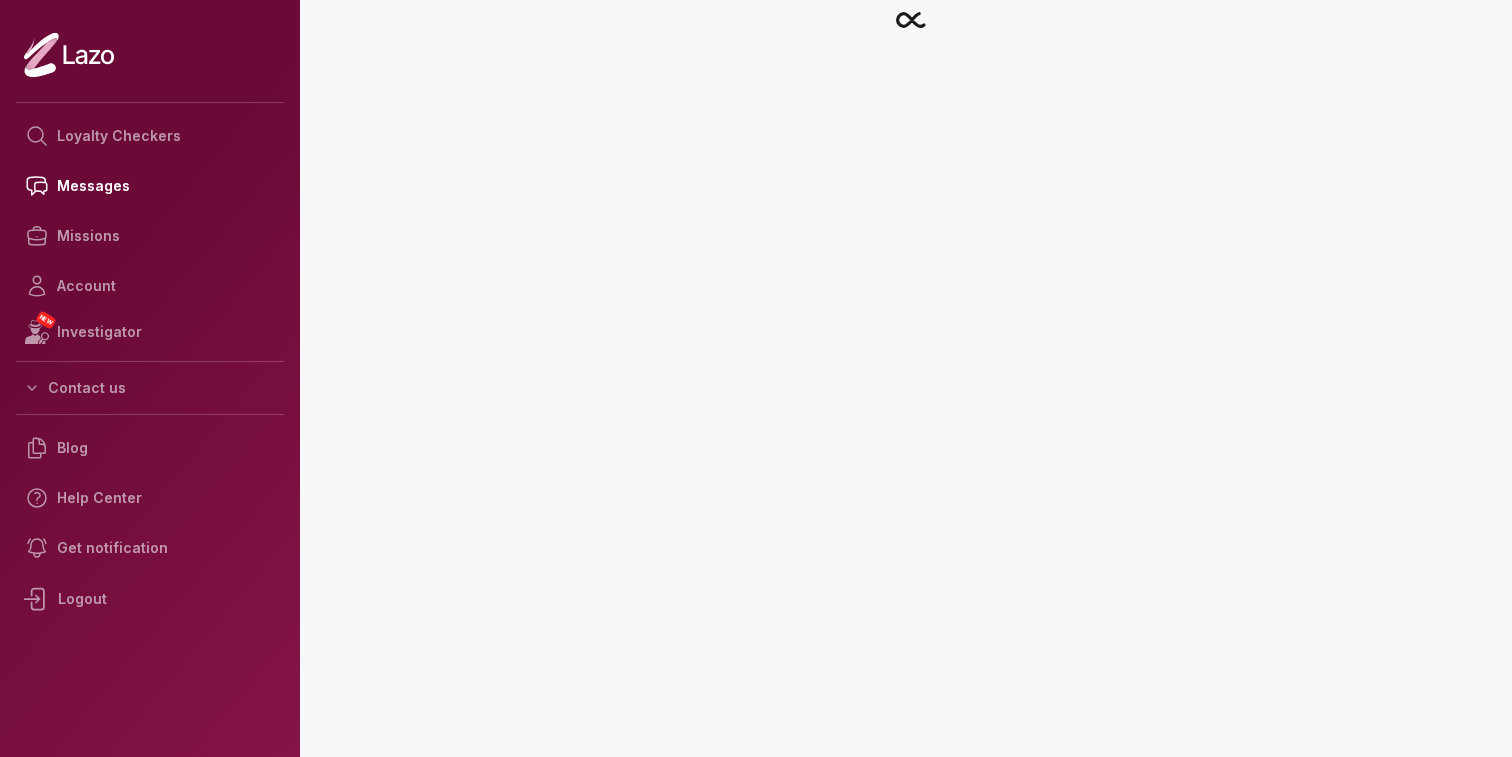 scroll, scrollTop: 0, scrollLeft: 0, axis: both 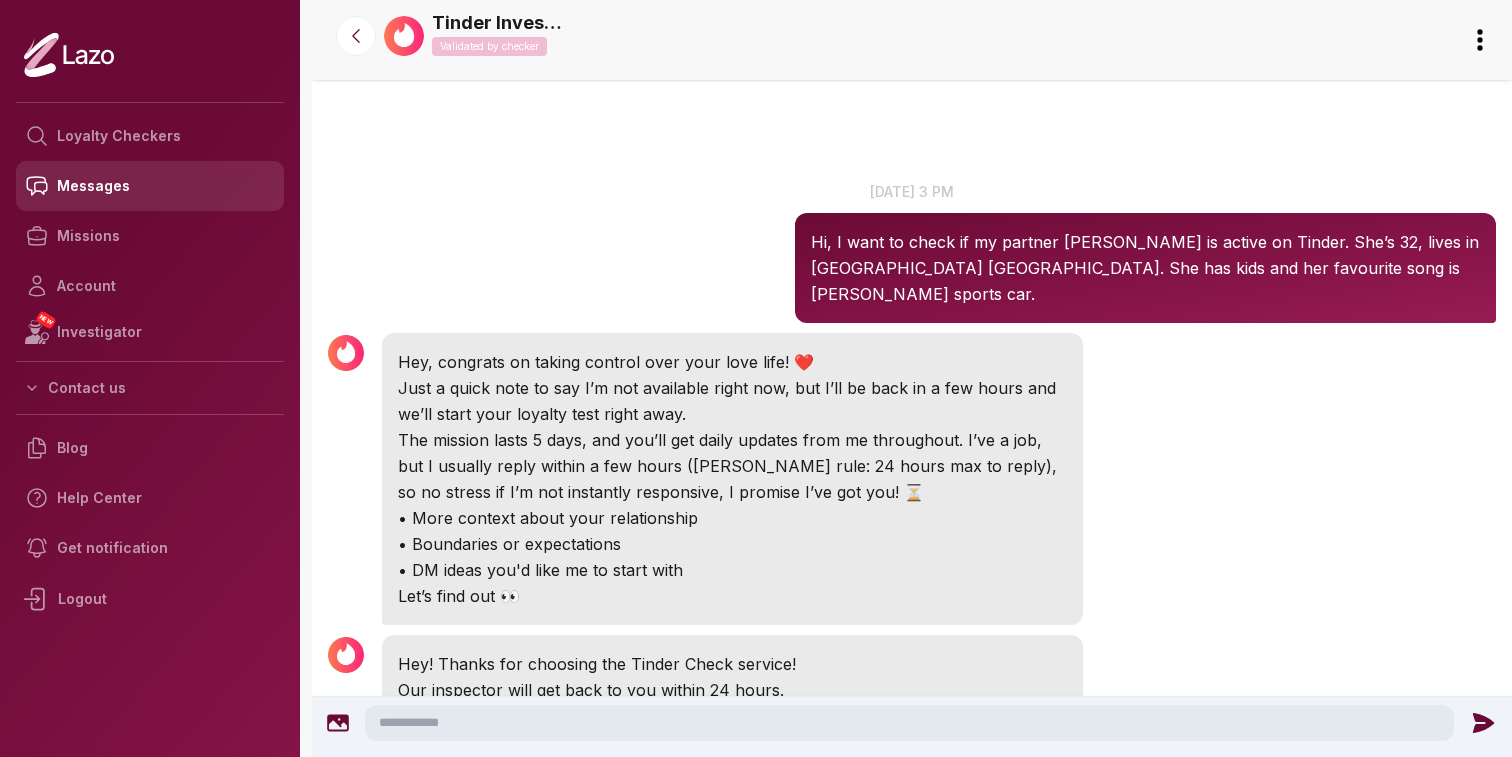click on "Messages" at bounding box center [150, 186] 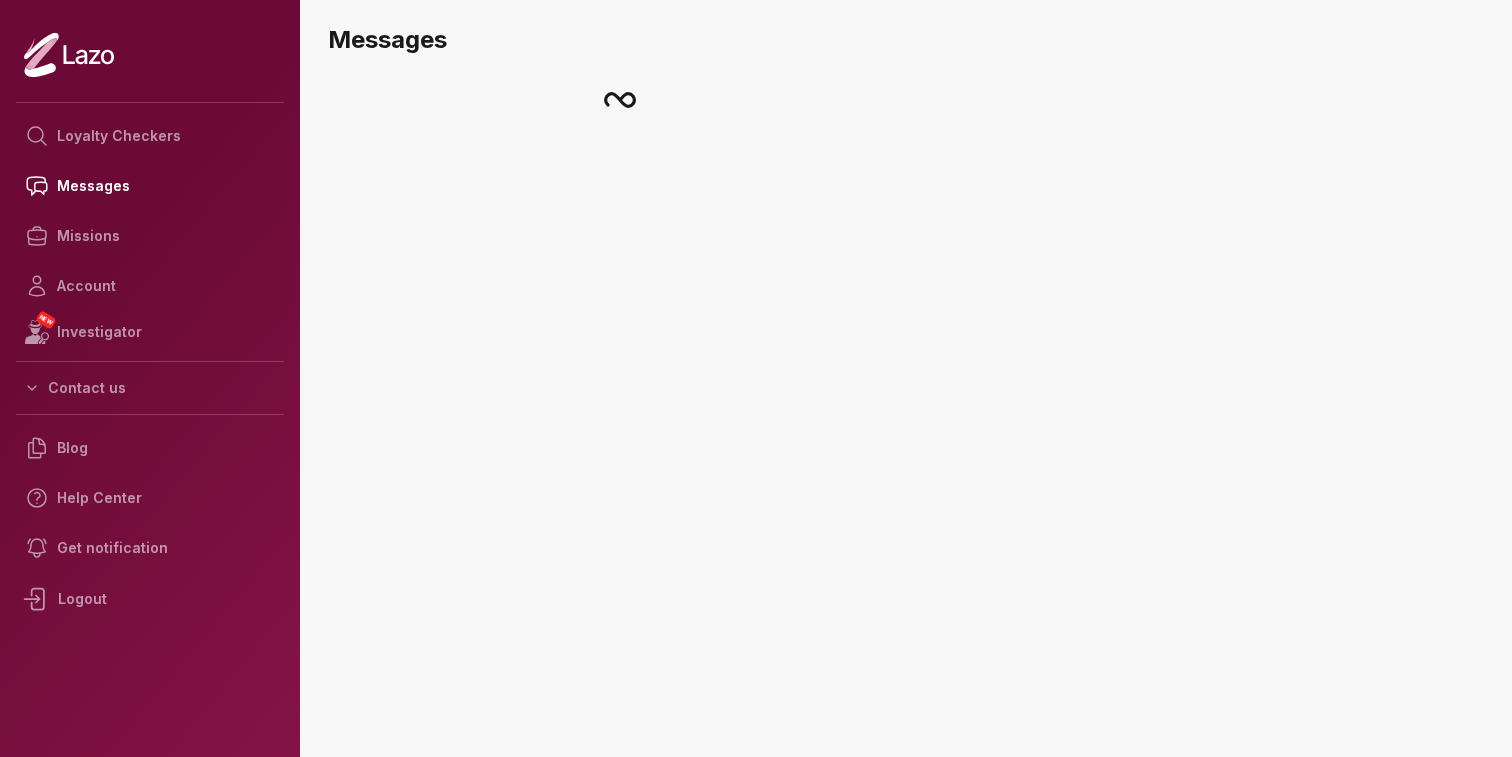 scroll, scrollTop: 0, scrollLeft: 0, axis: both 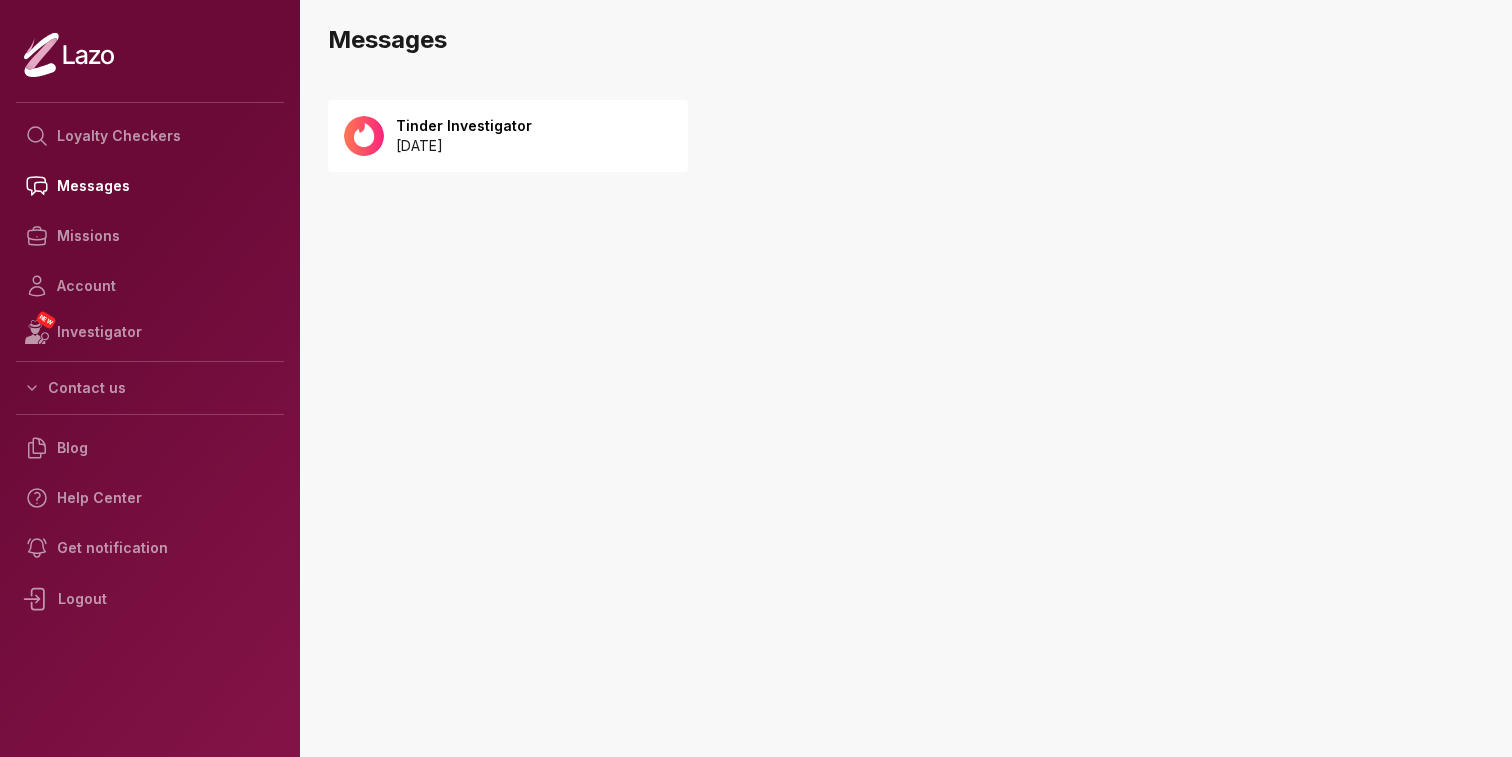 click on "[DATE]" at bounding box center [464, 146] 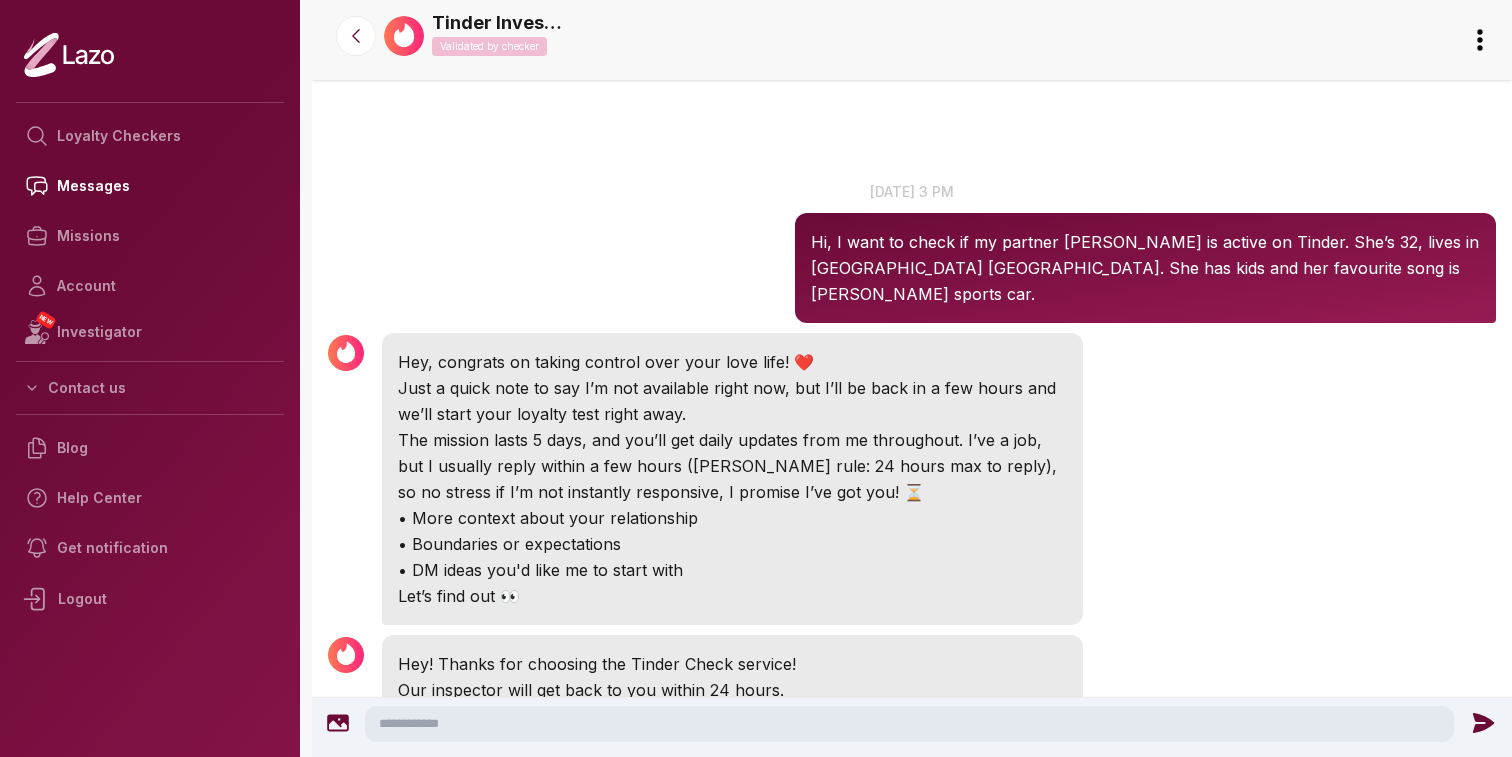 scroll, scrollTop: 0, scrollLeft: 0, axis: both 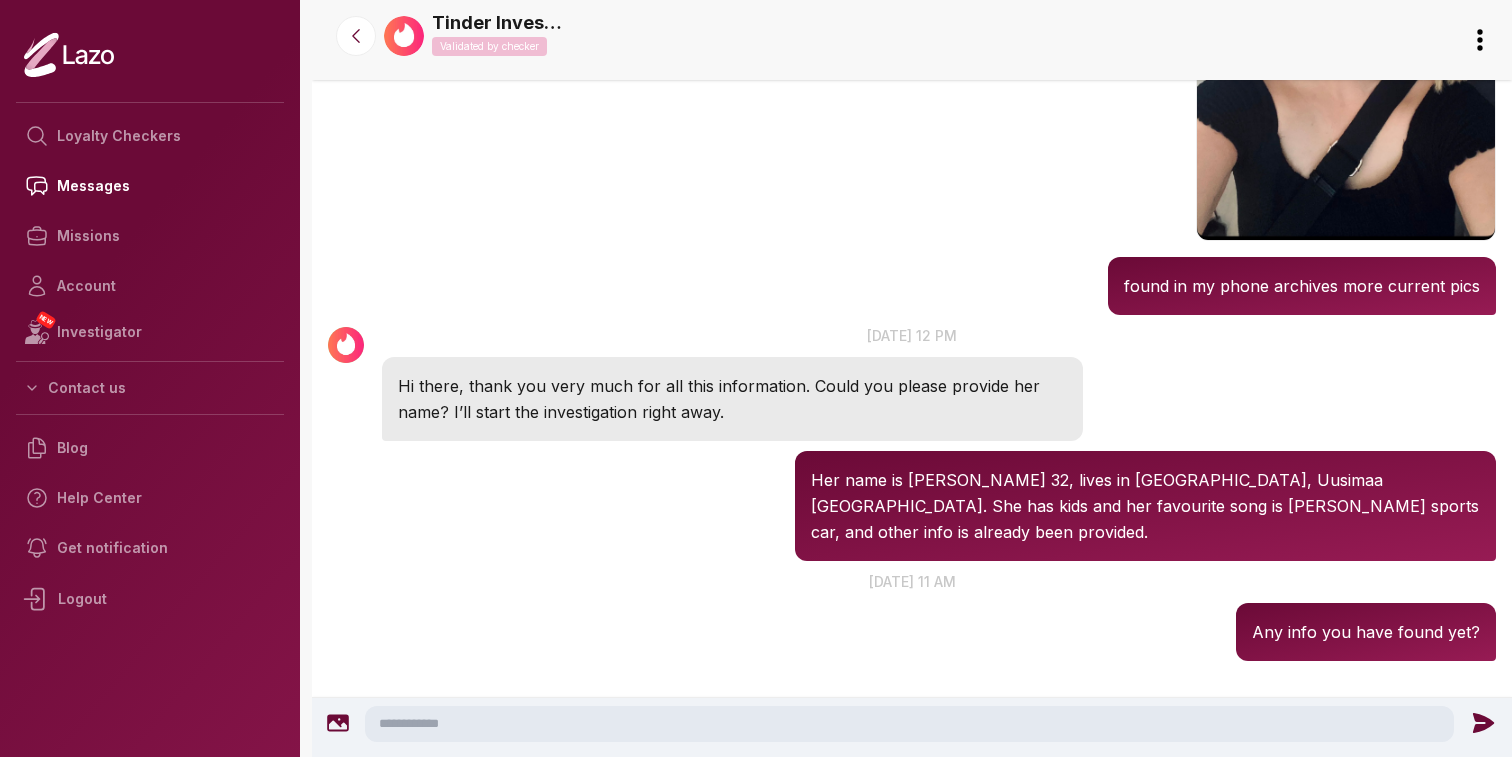 click 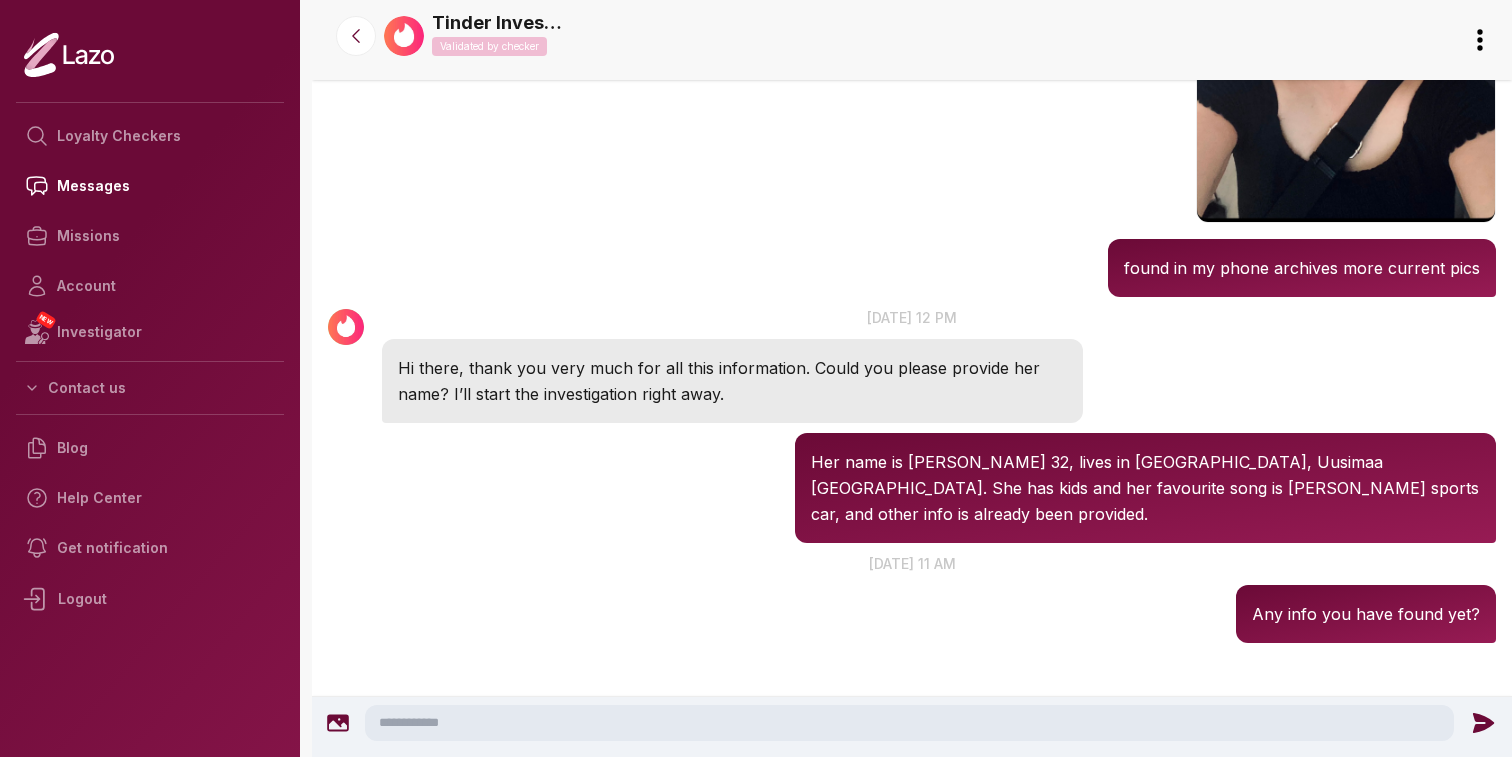 scroll, scrollTop: 2835, scrollLeft: 0, axis: vertical 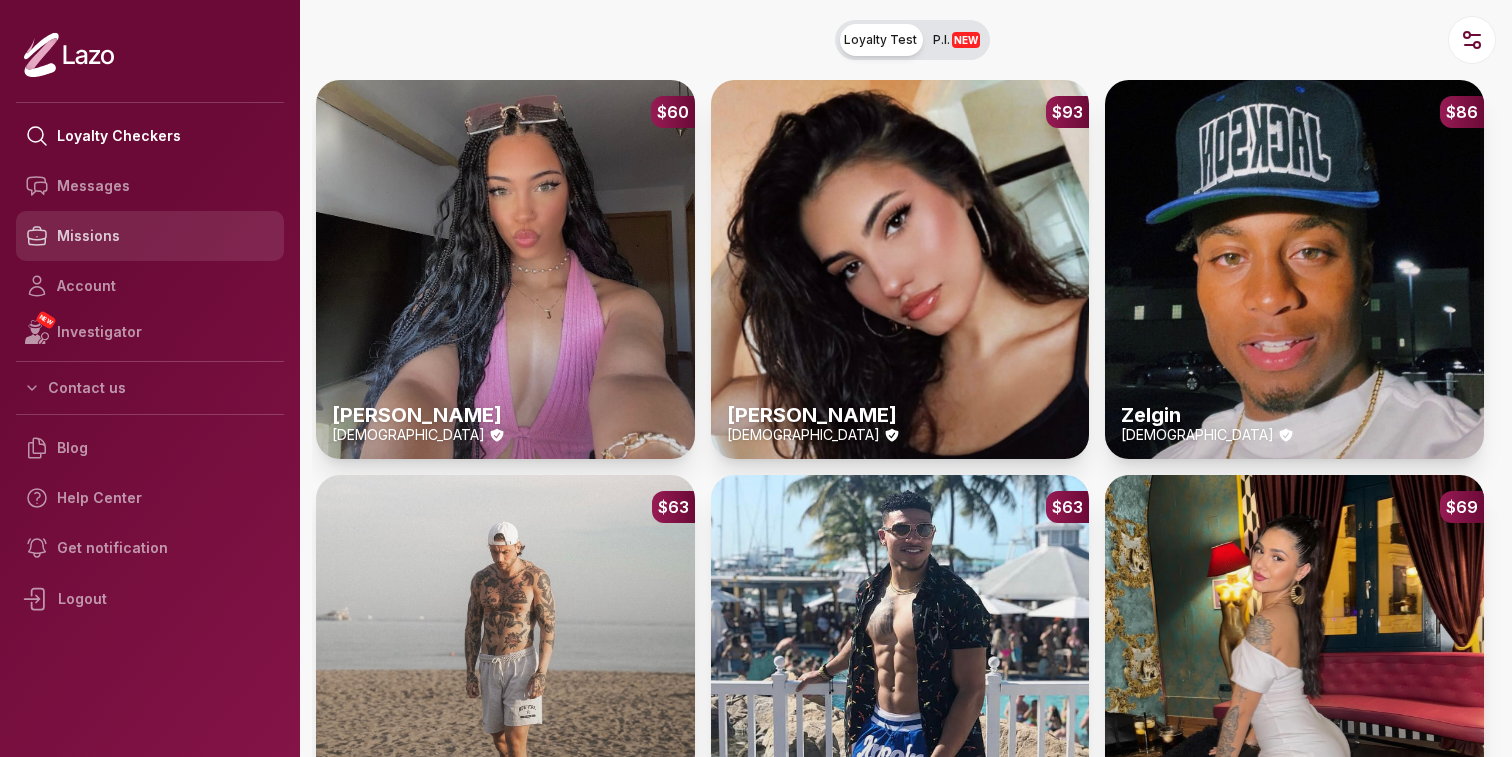 click on "Missions" at bounding box center [150, 236] 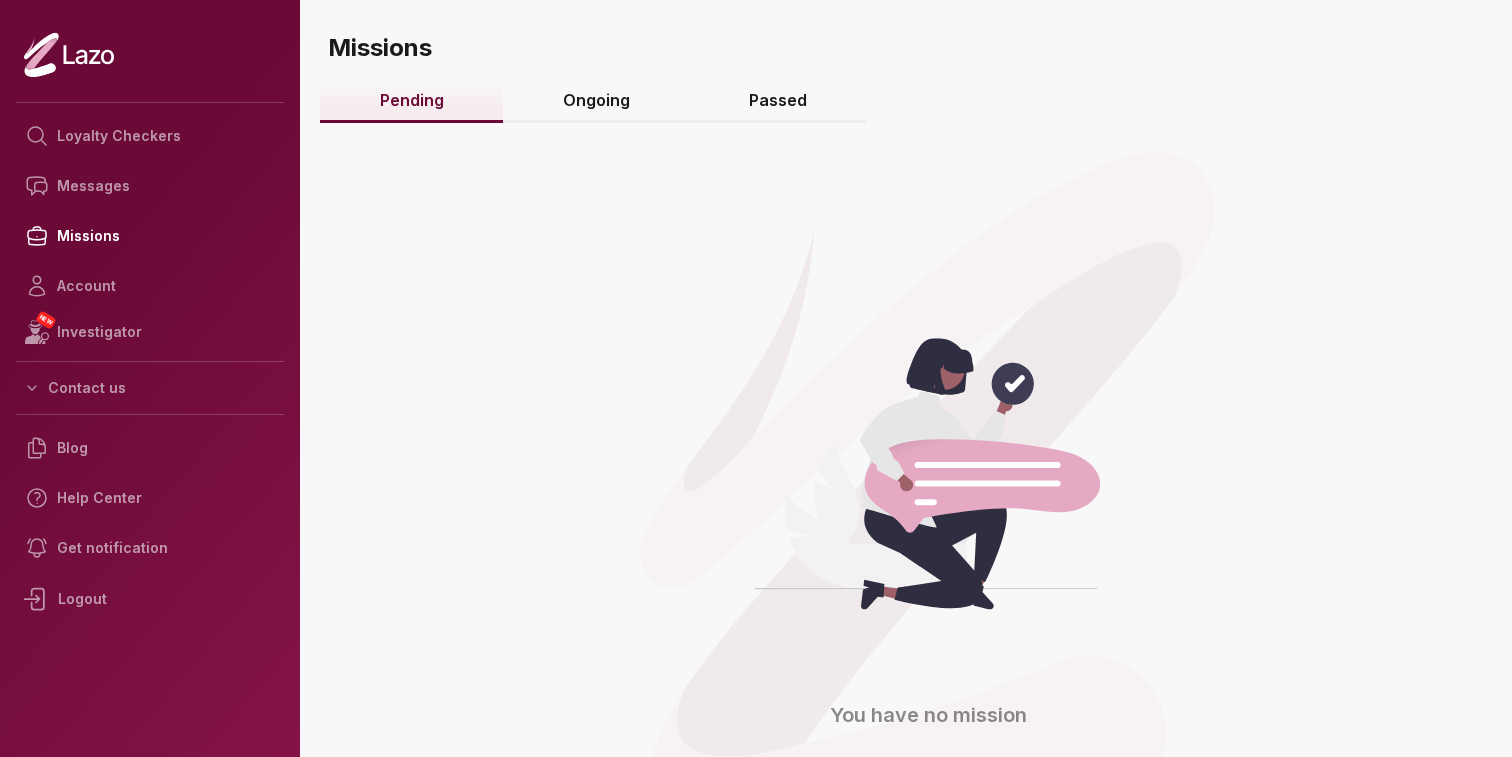 click on "Ongoing" at bounding box center [596, 101] 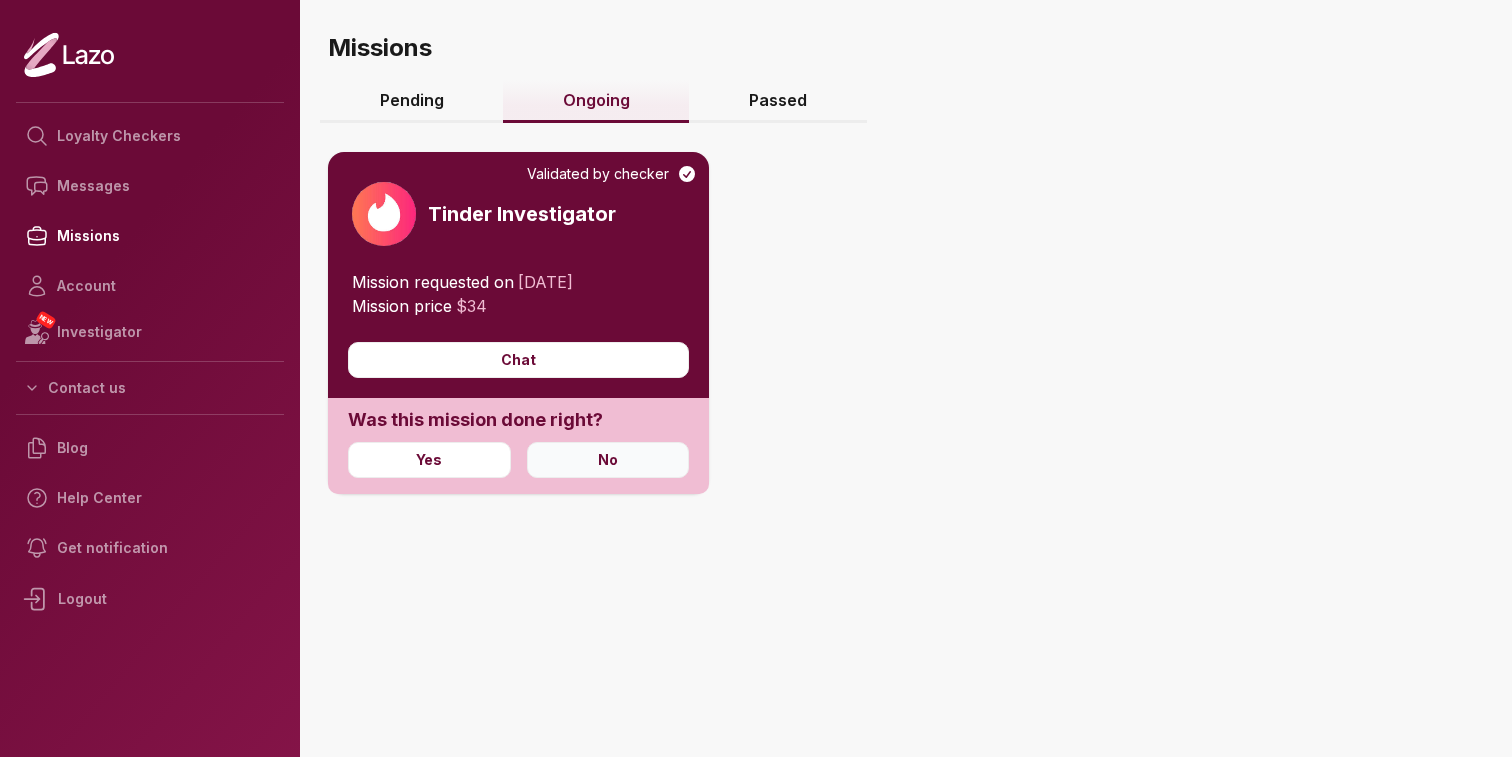 click on "No" at bounding box center (608, 460) 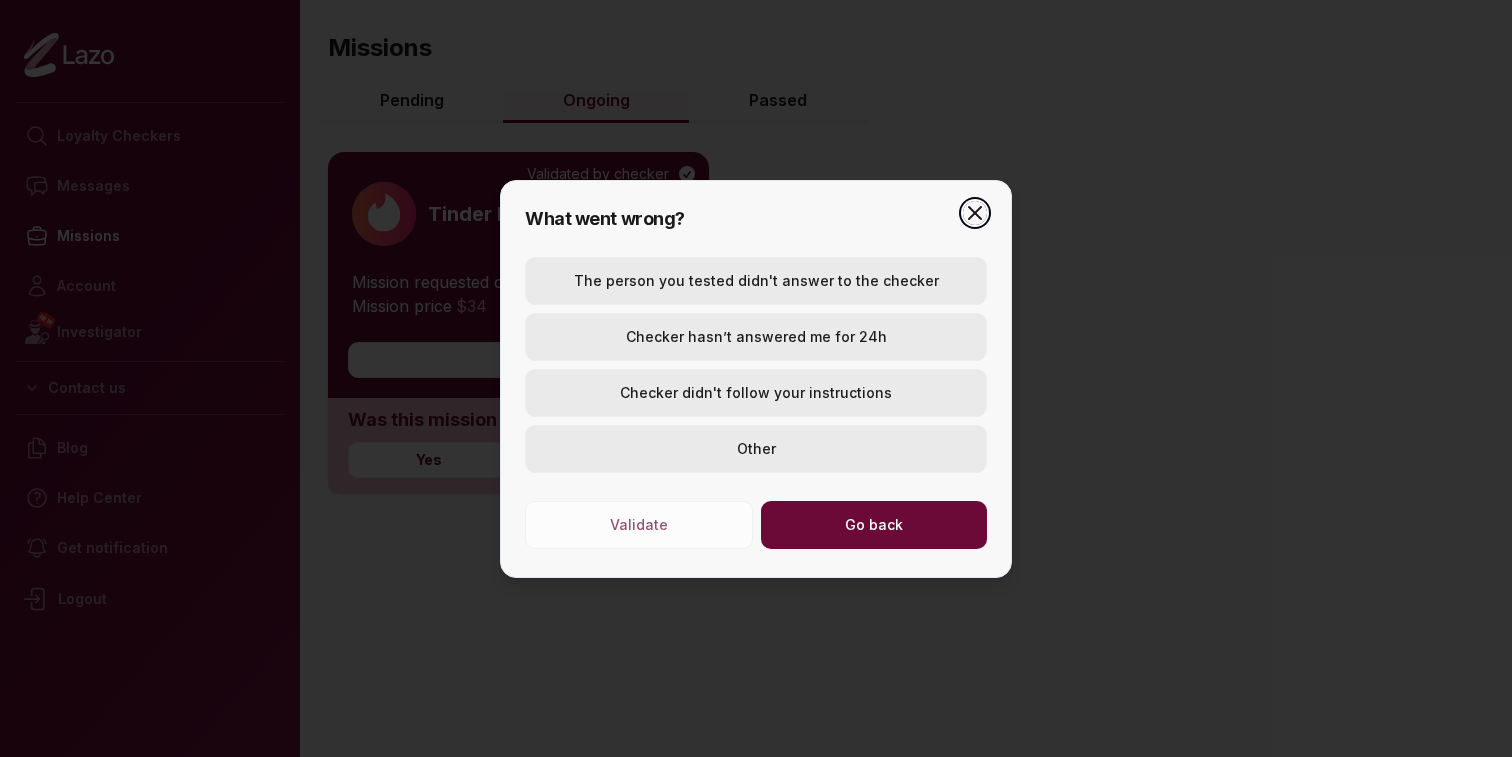 click 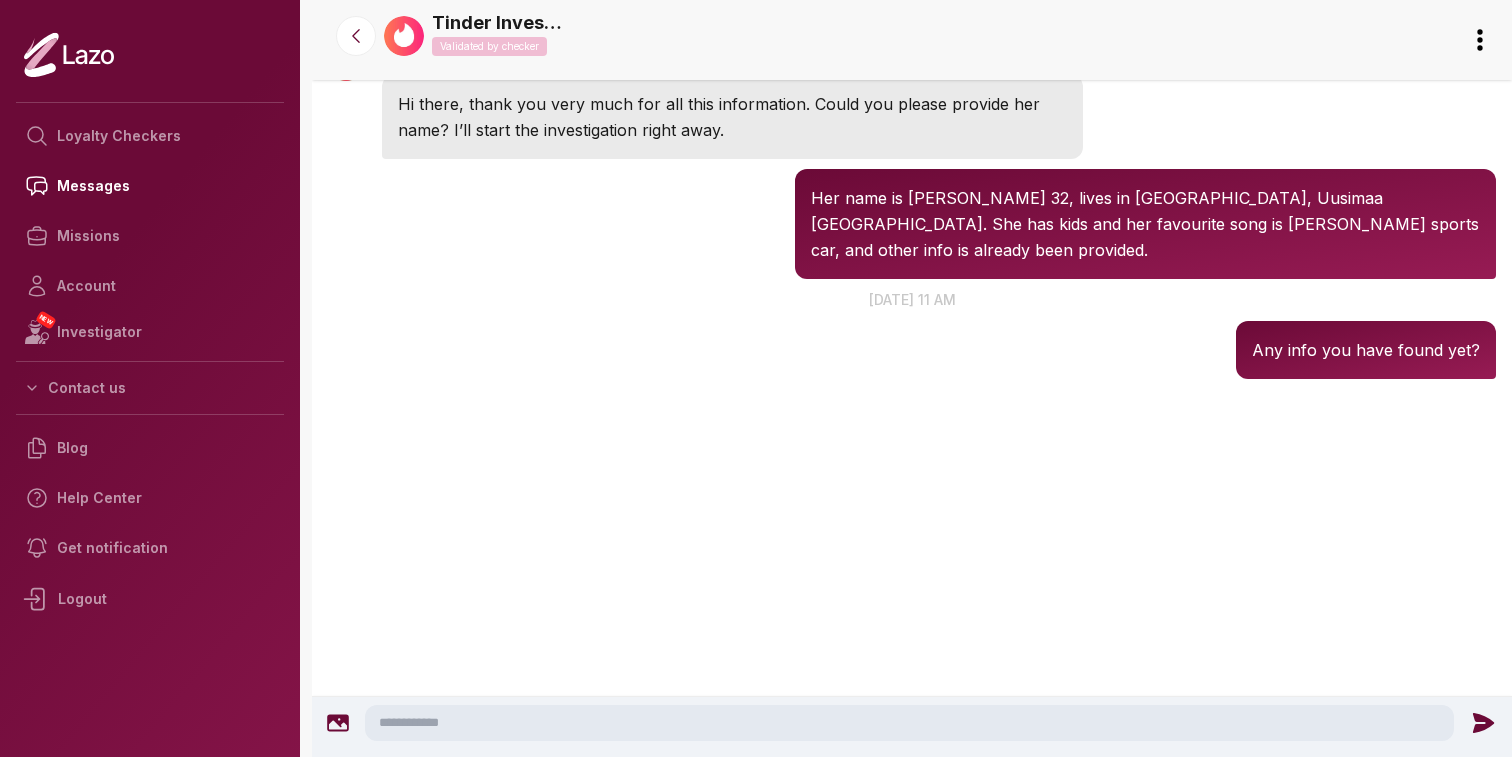 scroll, scrollTop: 2835, scrollLeft: 0, axis: vertical 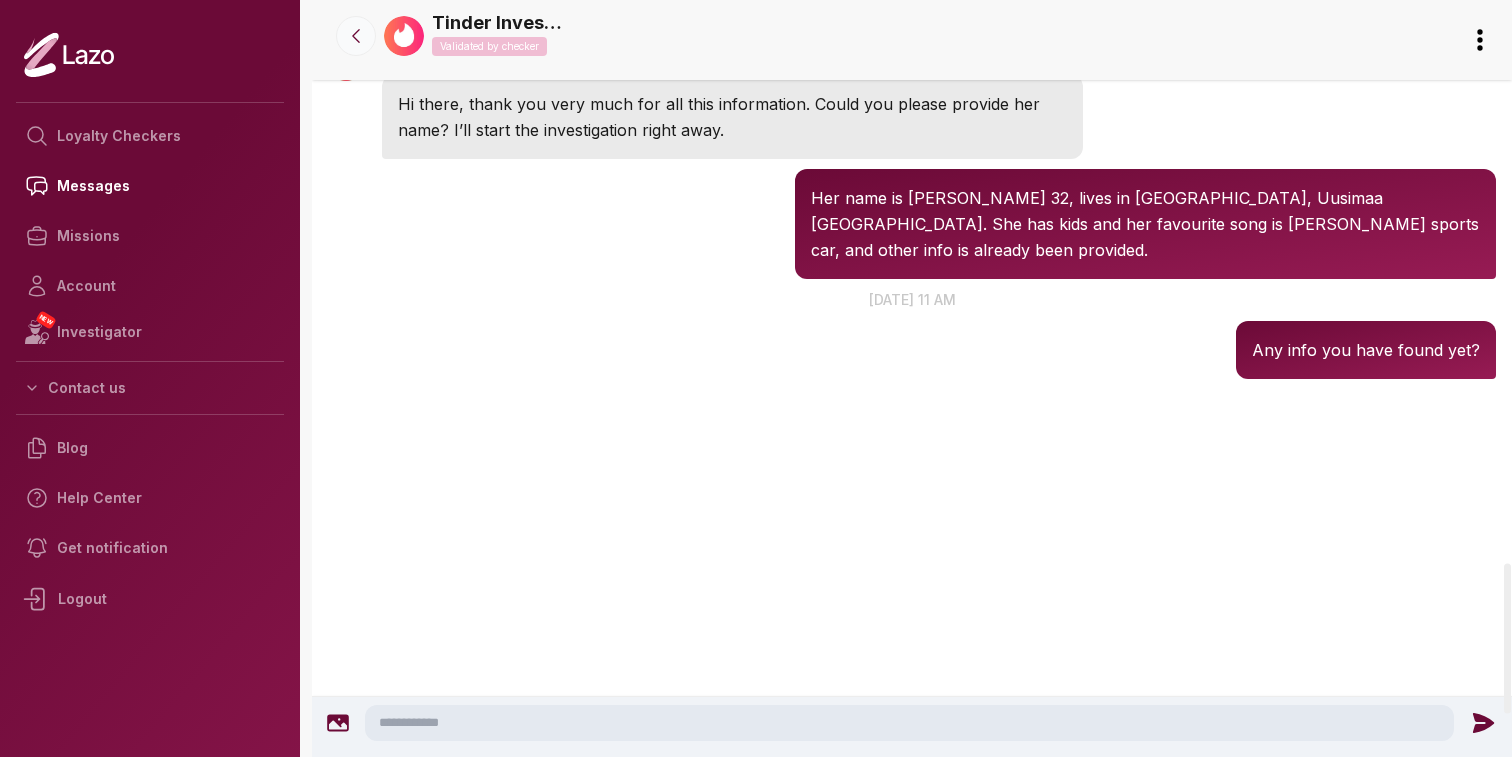 click at bounding box center [356, 36] 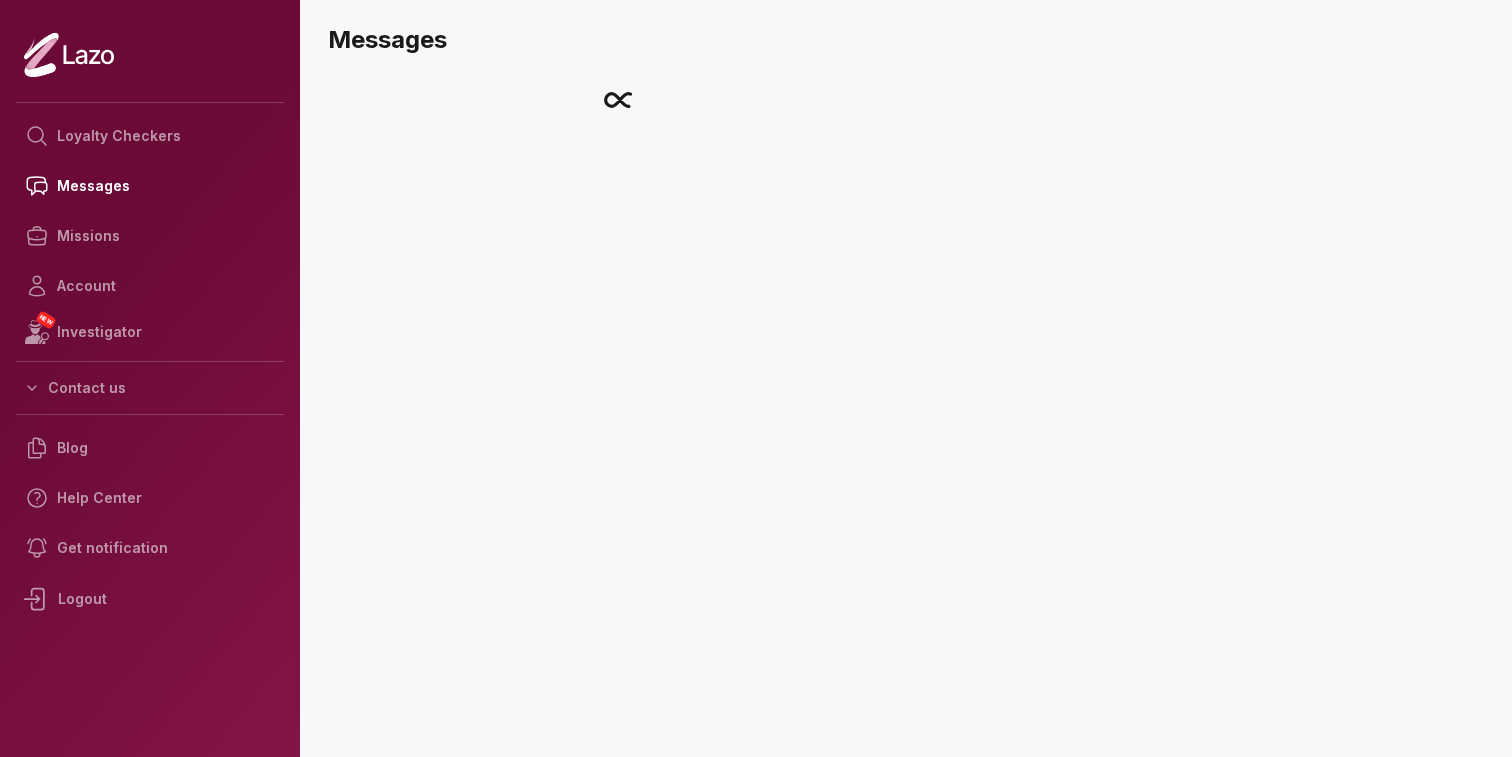scroll, scrollTop: 0, scrollLeft: 0, axis: both 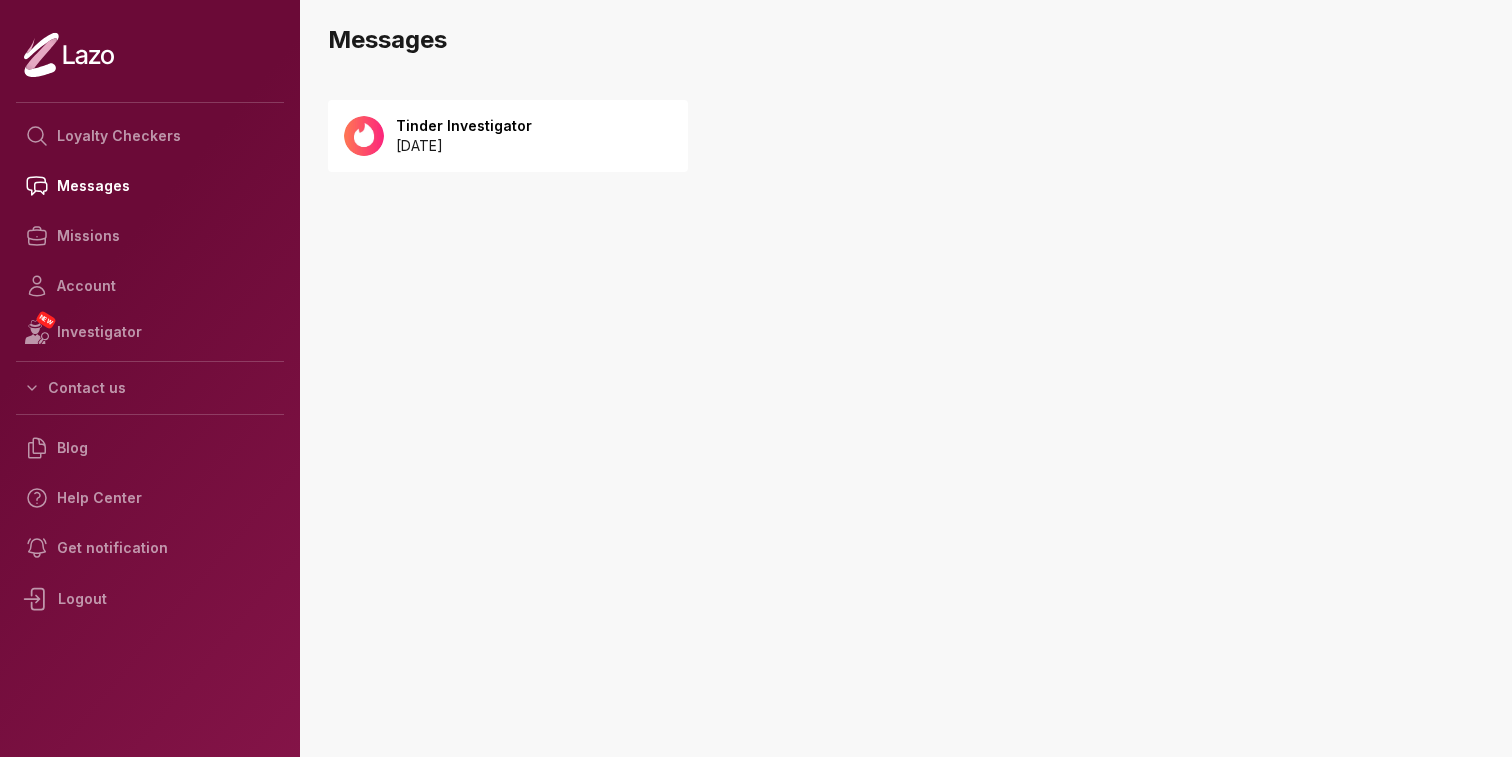 click 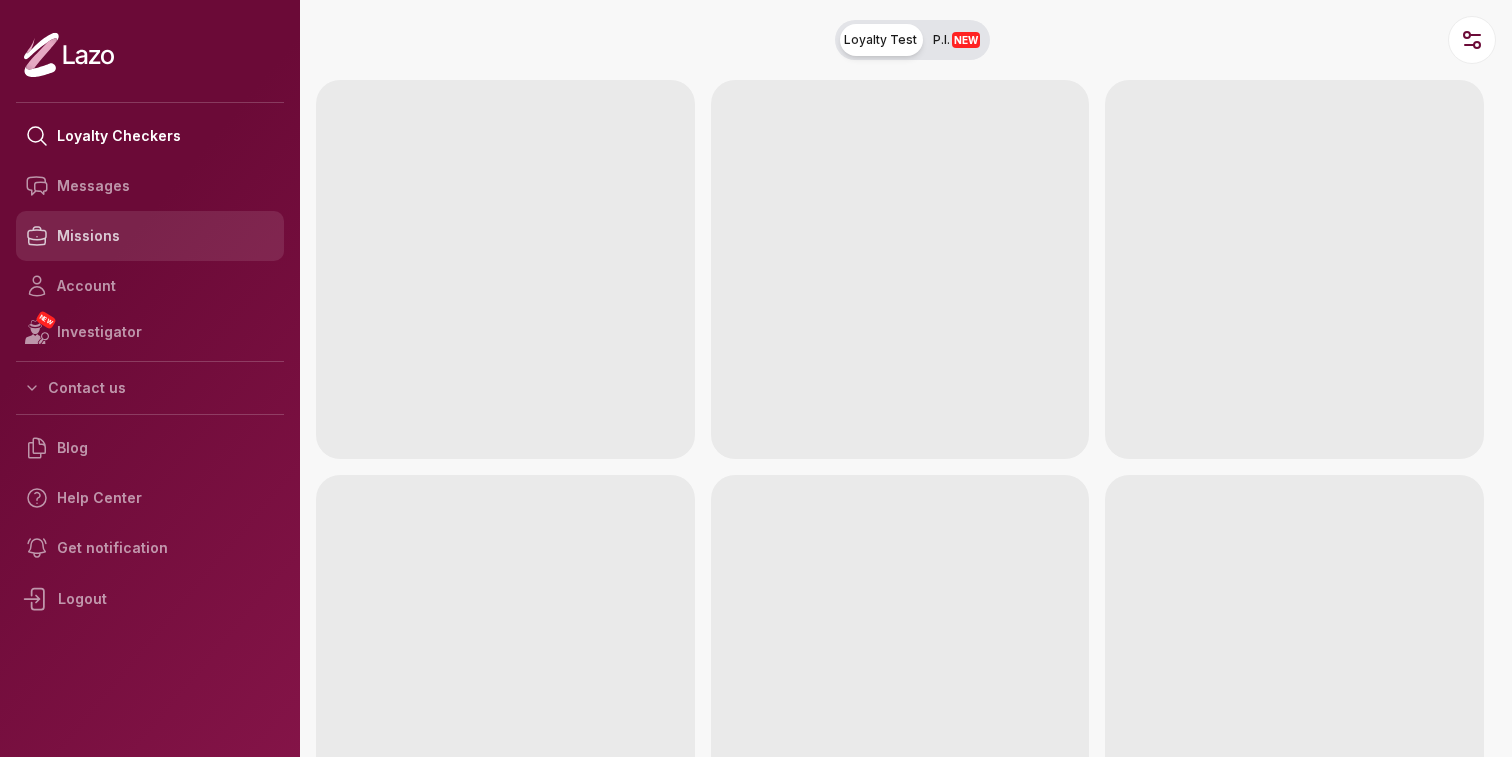click on "Missions" at bounding box center (150, 236) 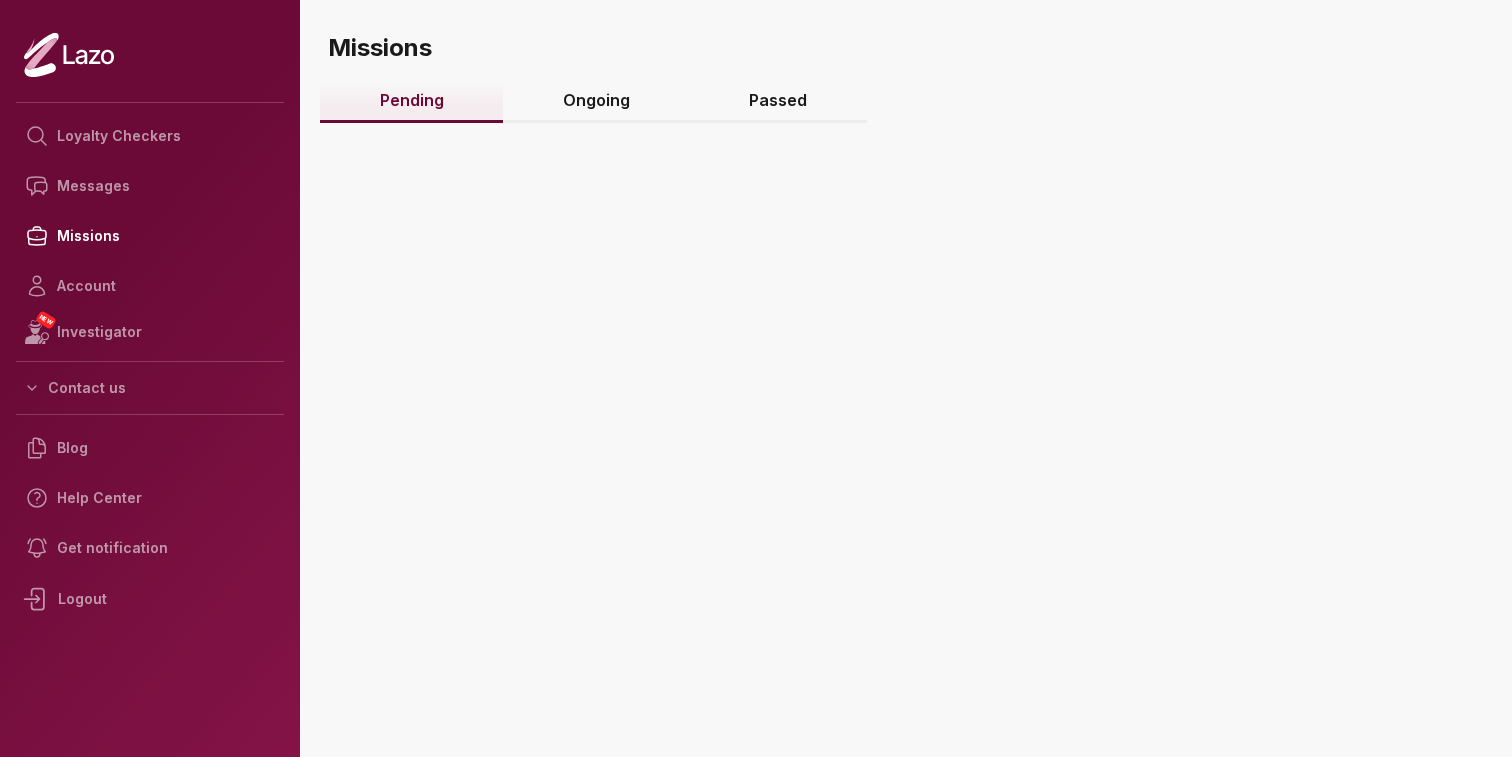 click on "Ongoing" at bounding box center (596, 101) 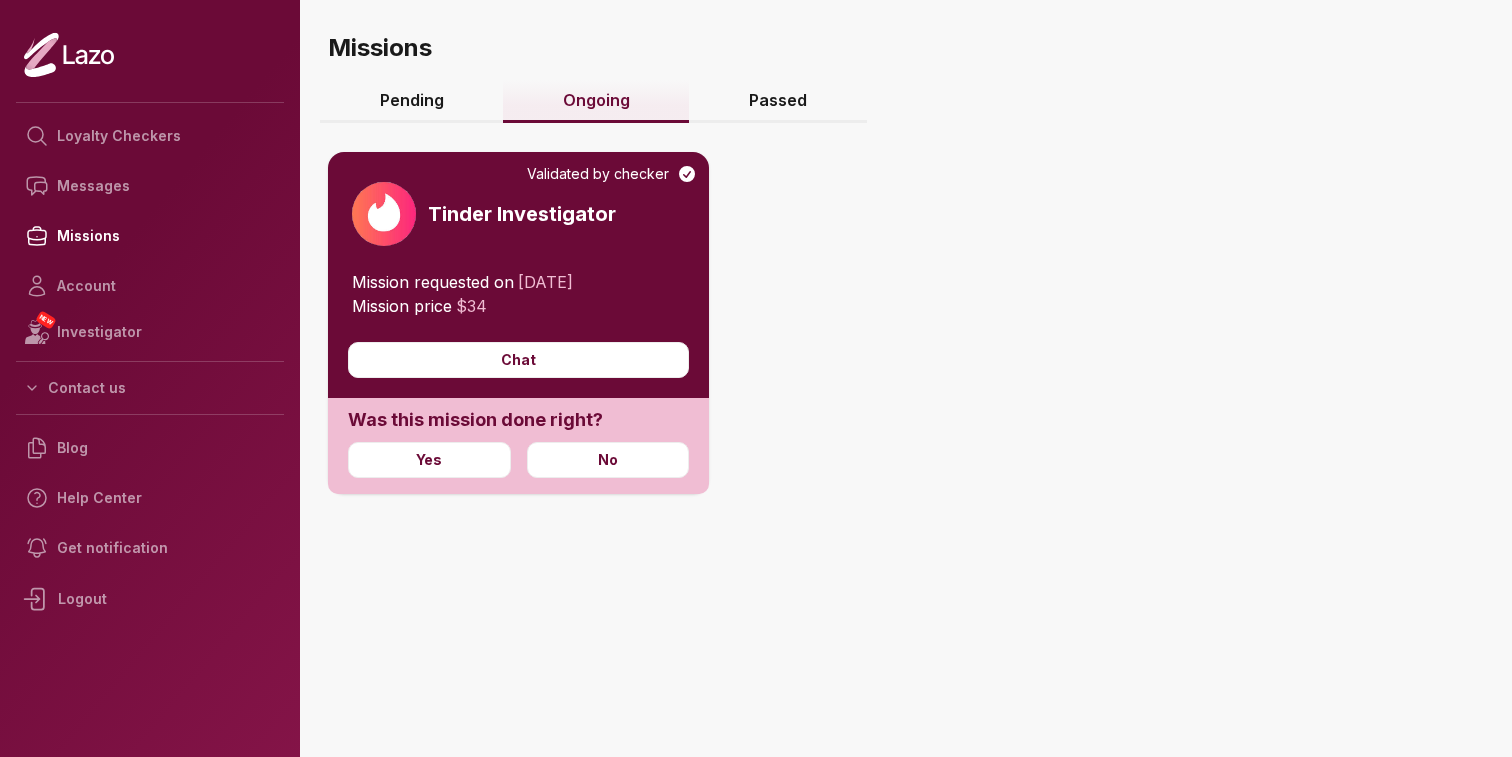 click on "Passed" at bounding box center [777, 101] 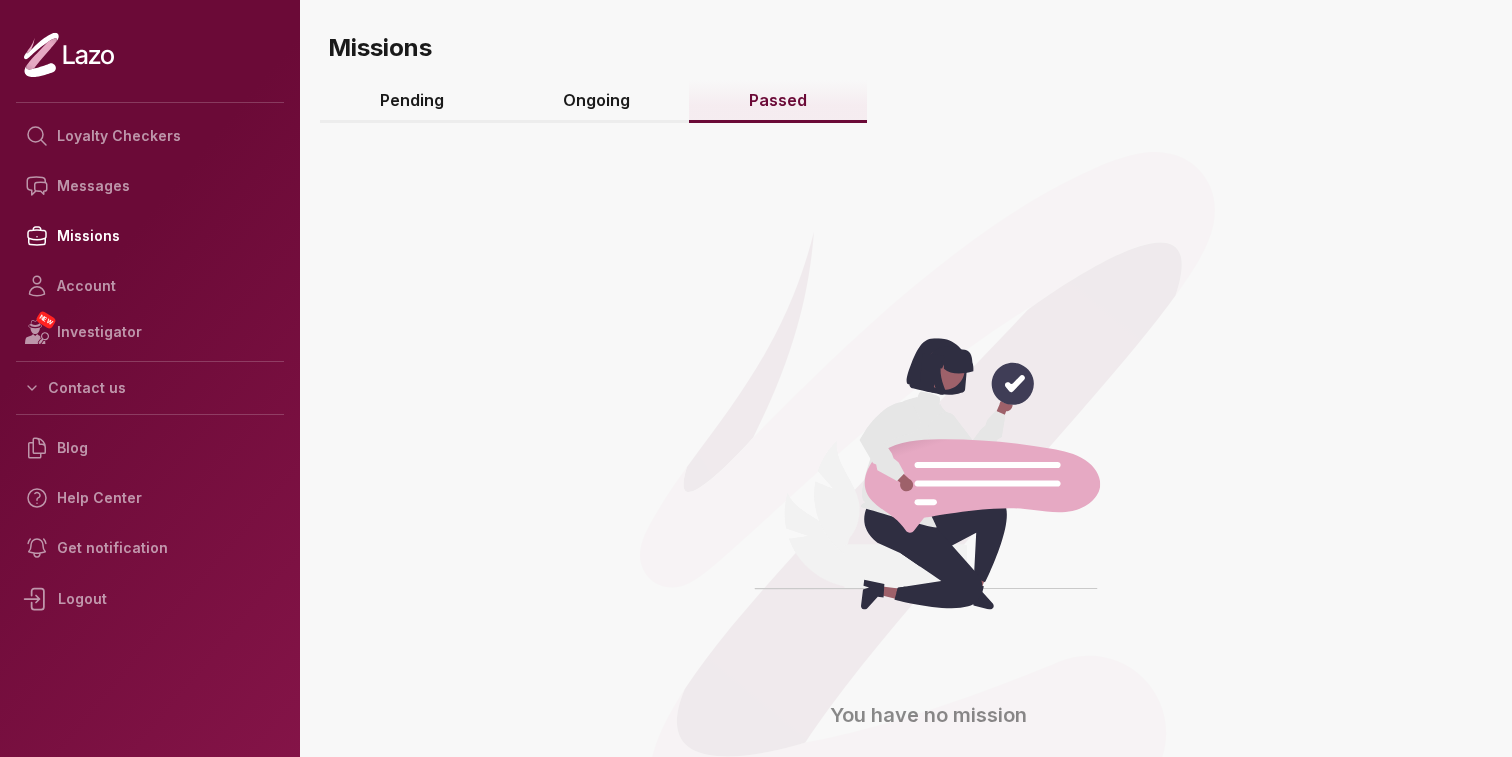 click on "Ongoing" at bounding box center (596, 101) 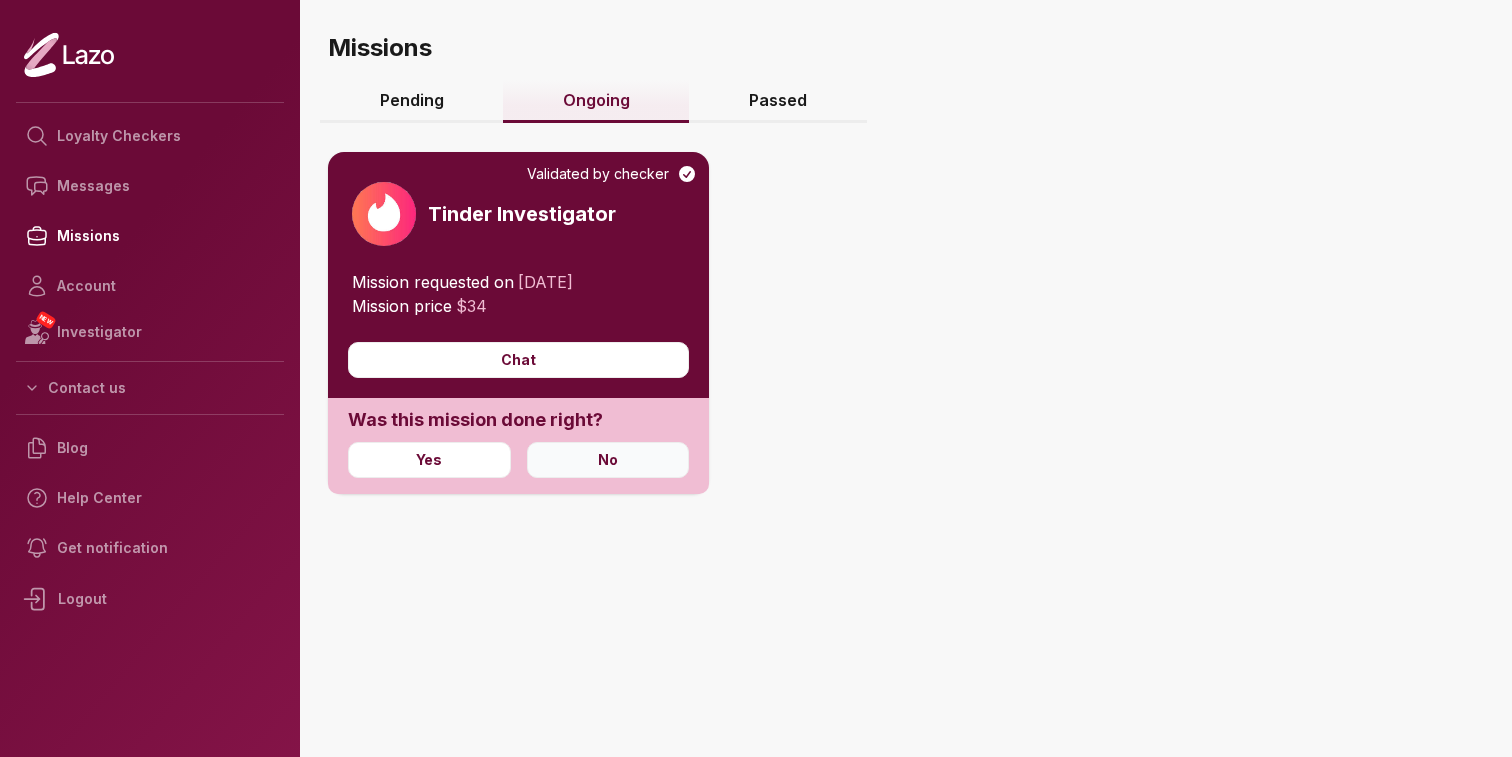 click on "No" at bounding box center (608, 460) 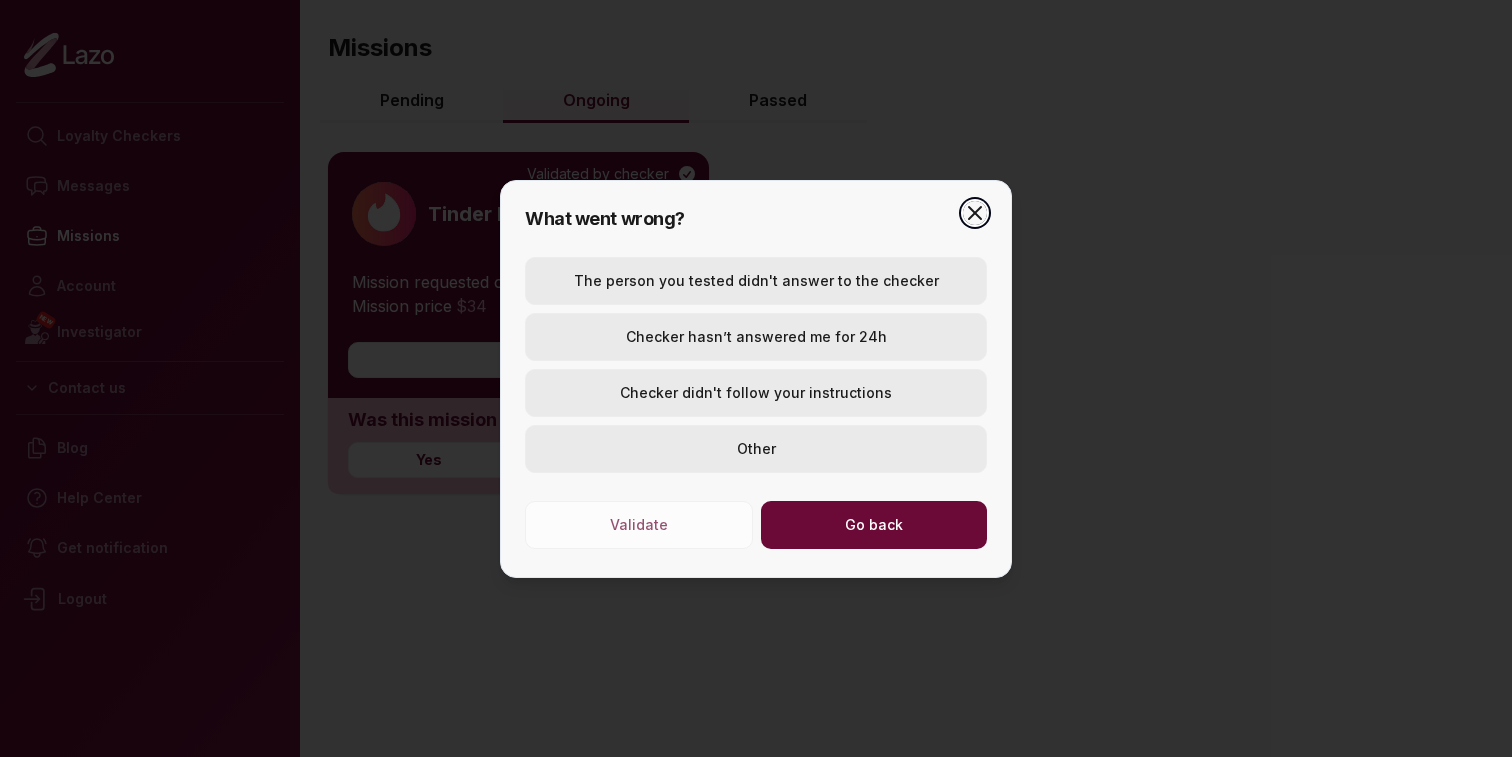 click 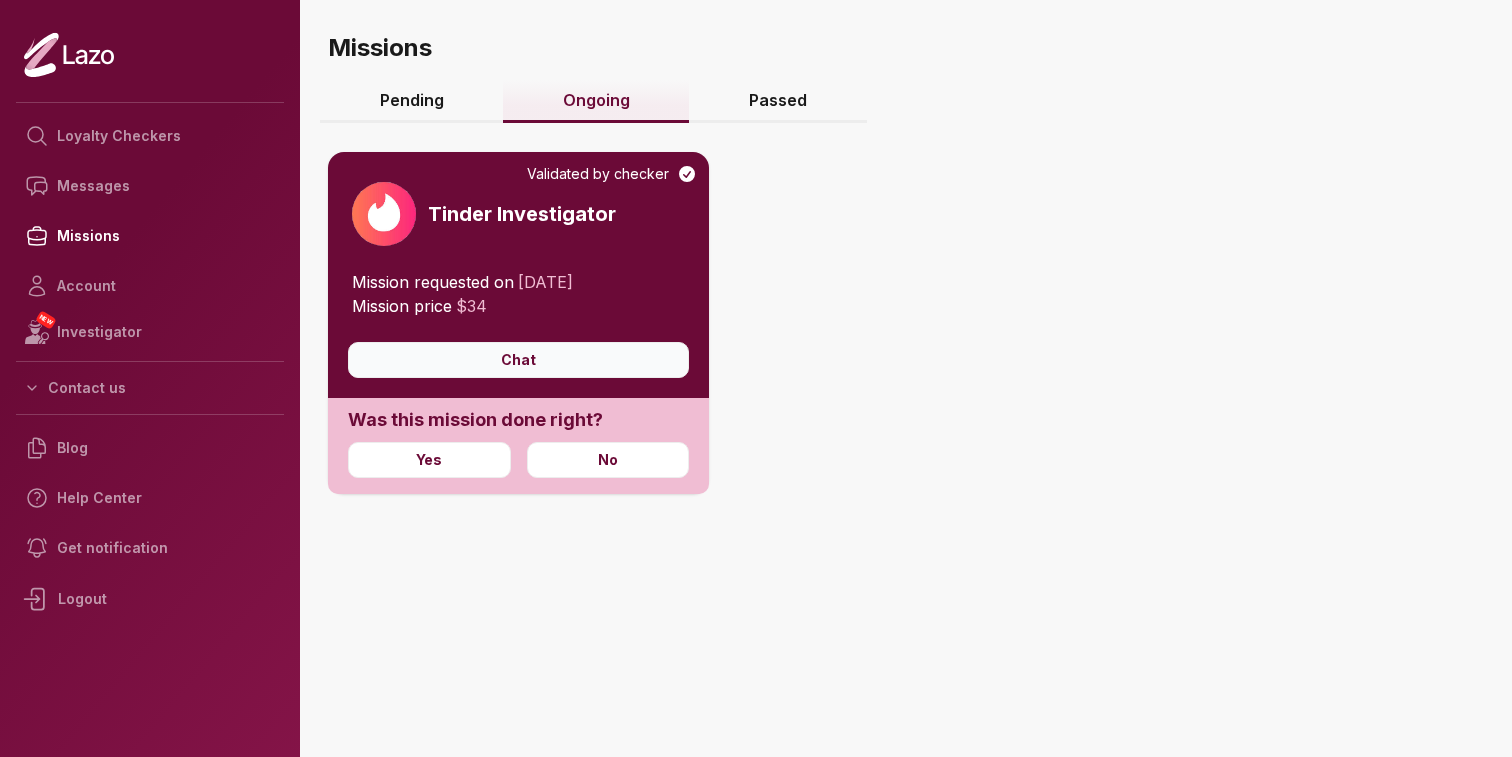 click on "Chat" at bounding box center [518, 360] 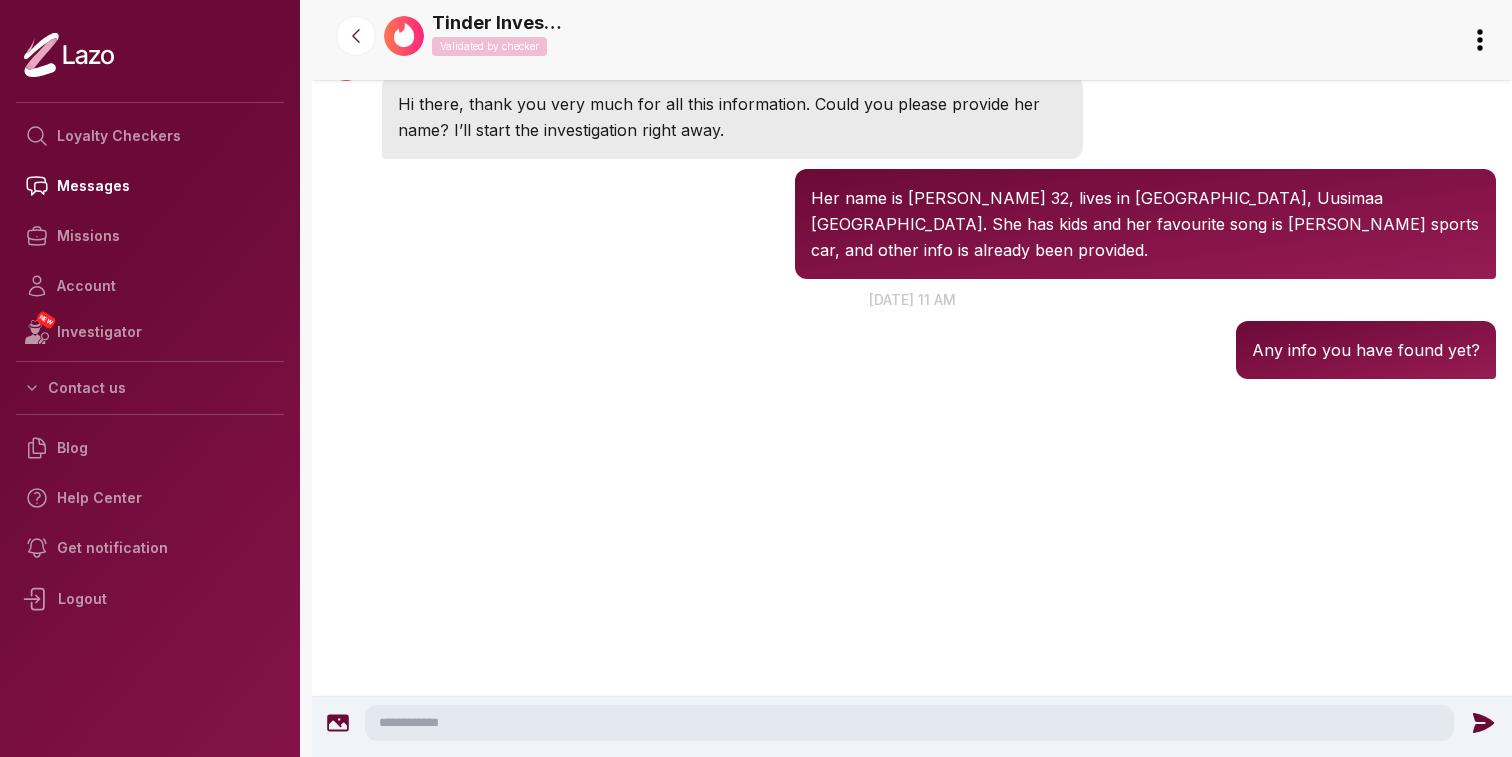 scroll, scrollTop: 2949, scrollLeft: 0, axis: vertical 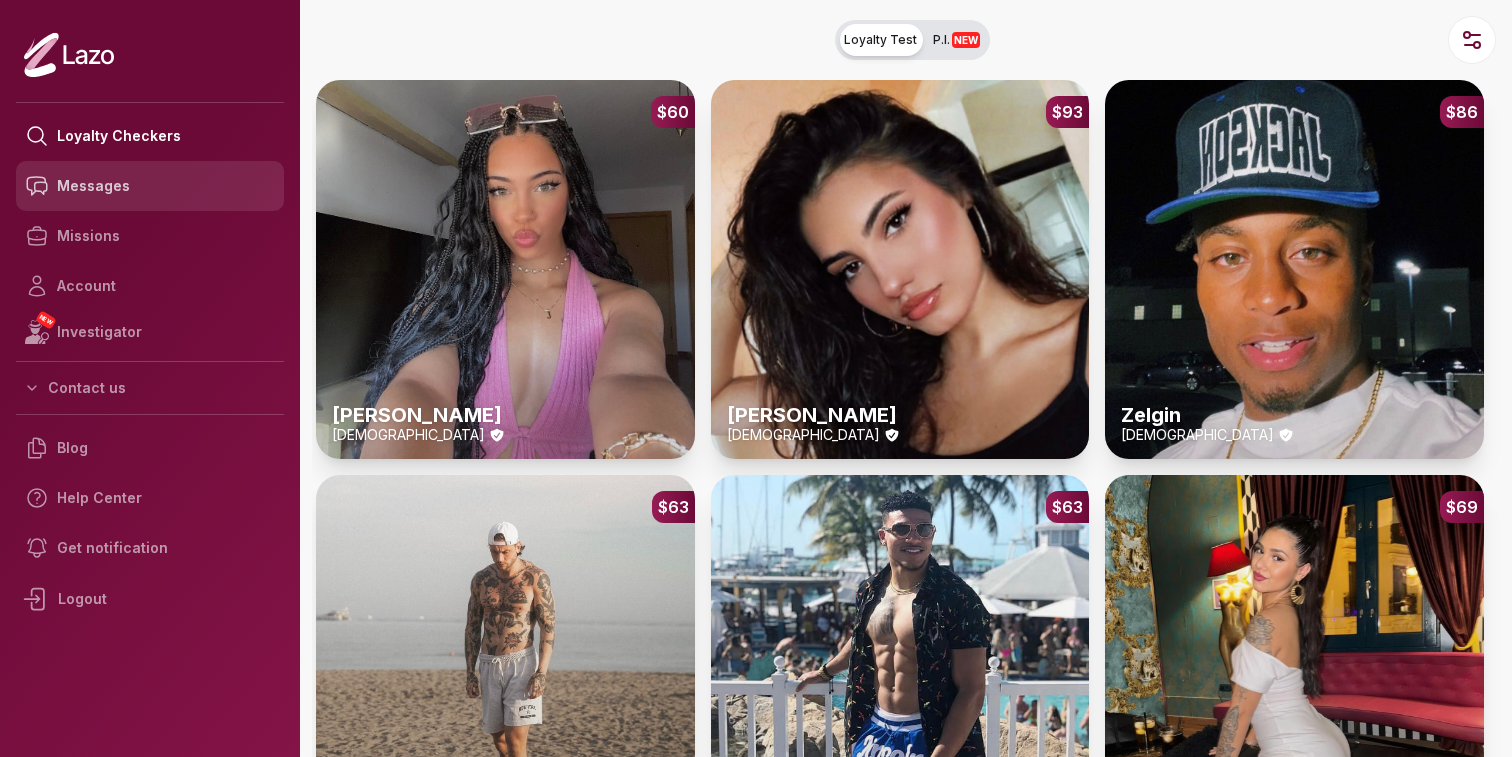 click on "Messages" at bounding box center [150, 186] 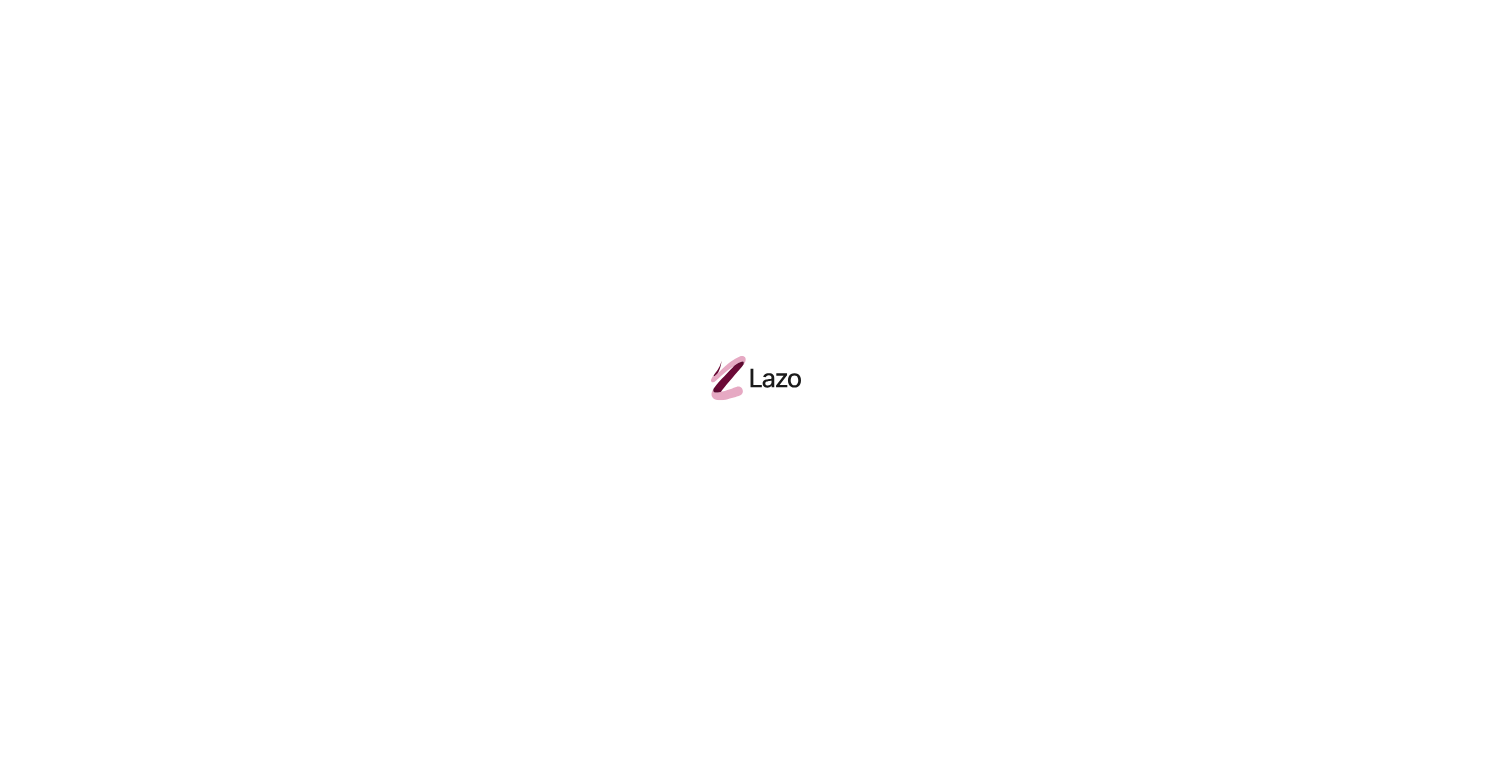 scroll, scrollTop: 0, scrollLeft: 0, axis: both 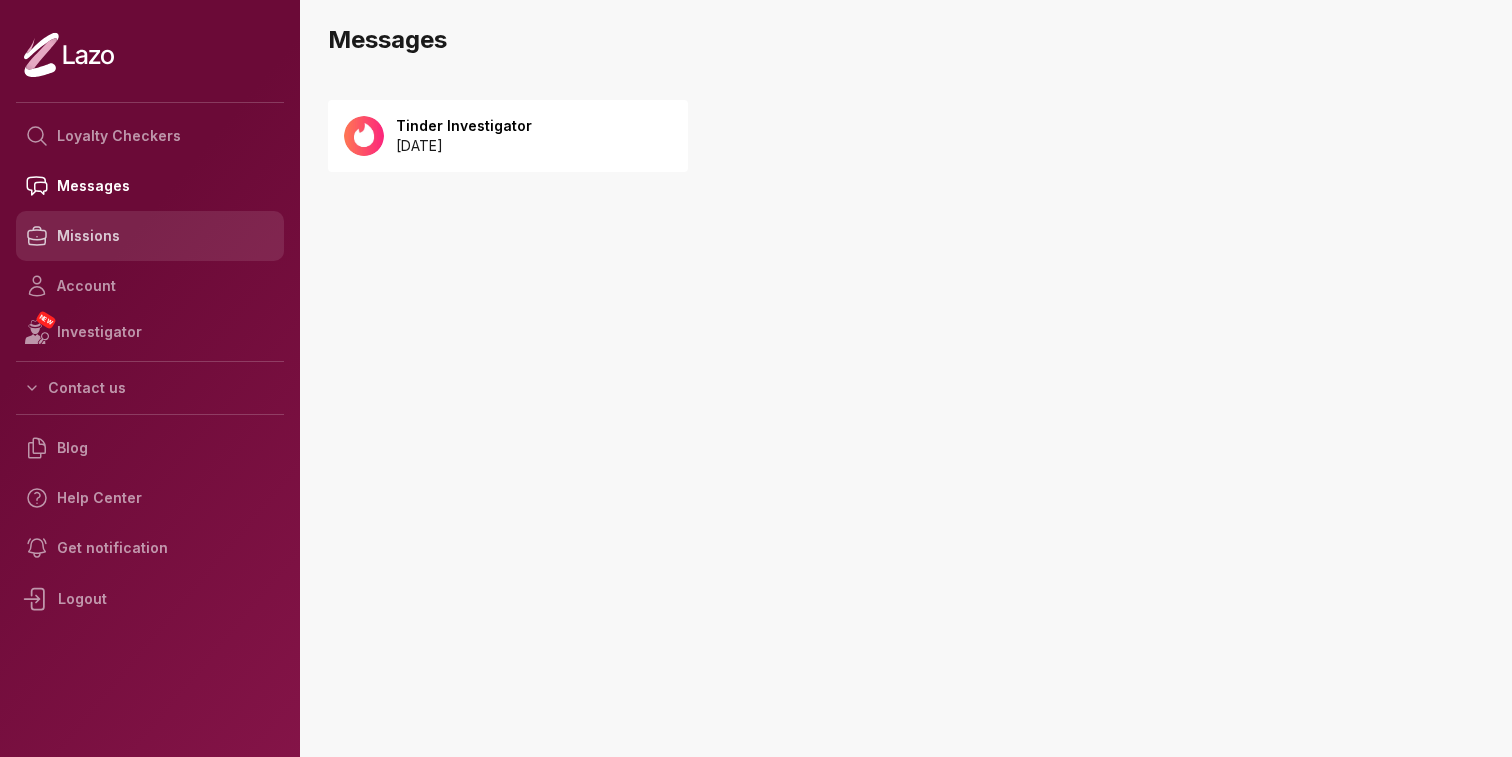 click on "Missions" at bounding box center [150, 236] 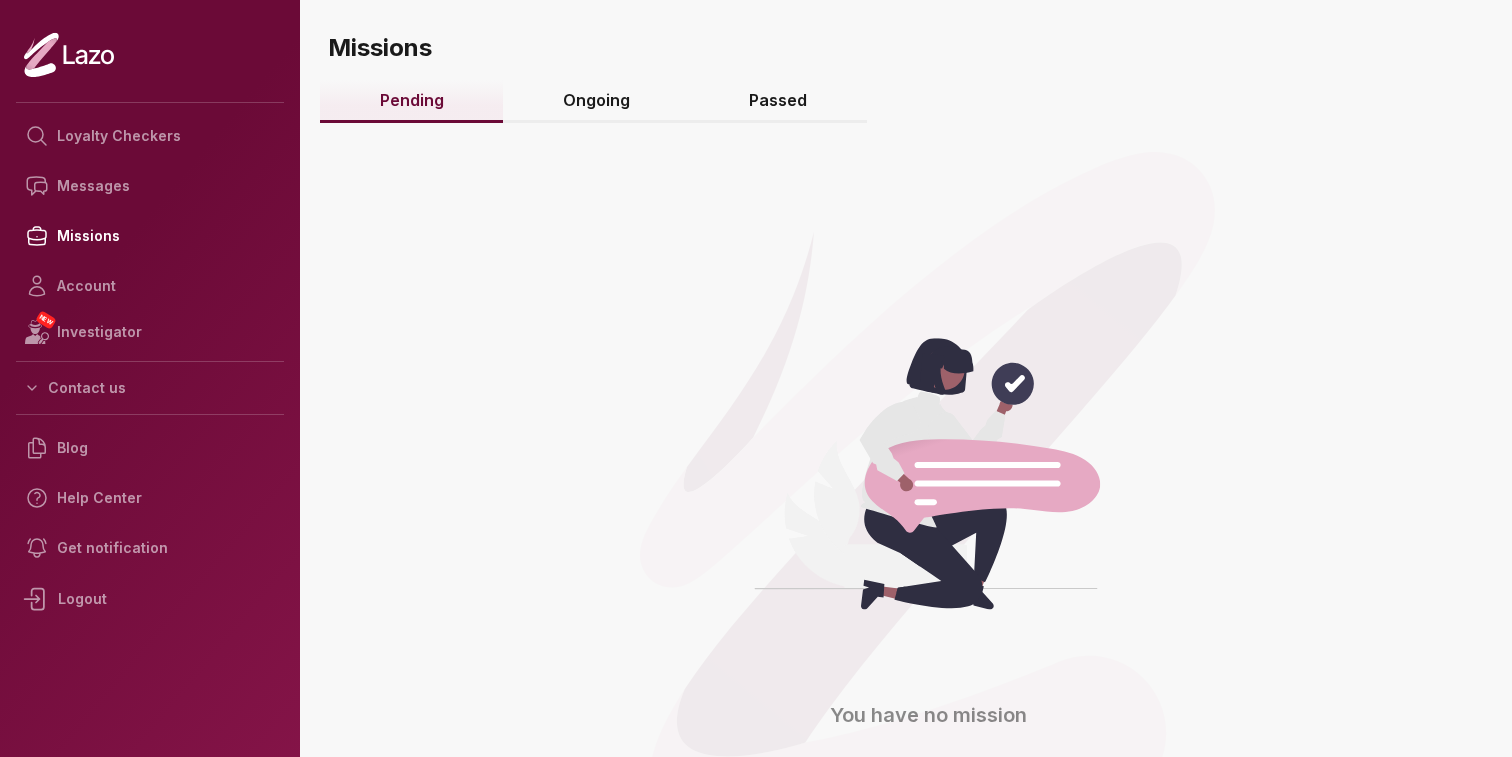 click on "Ongoing" at bounding box center [596, 101] 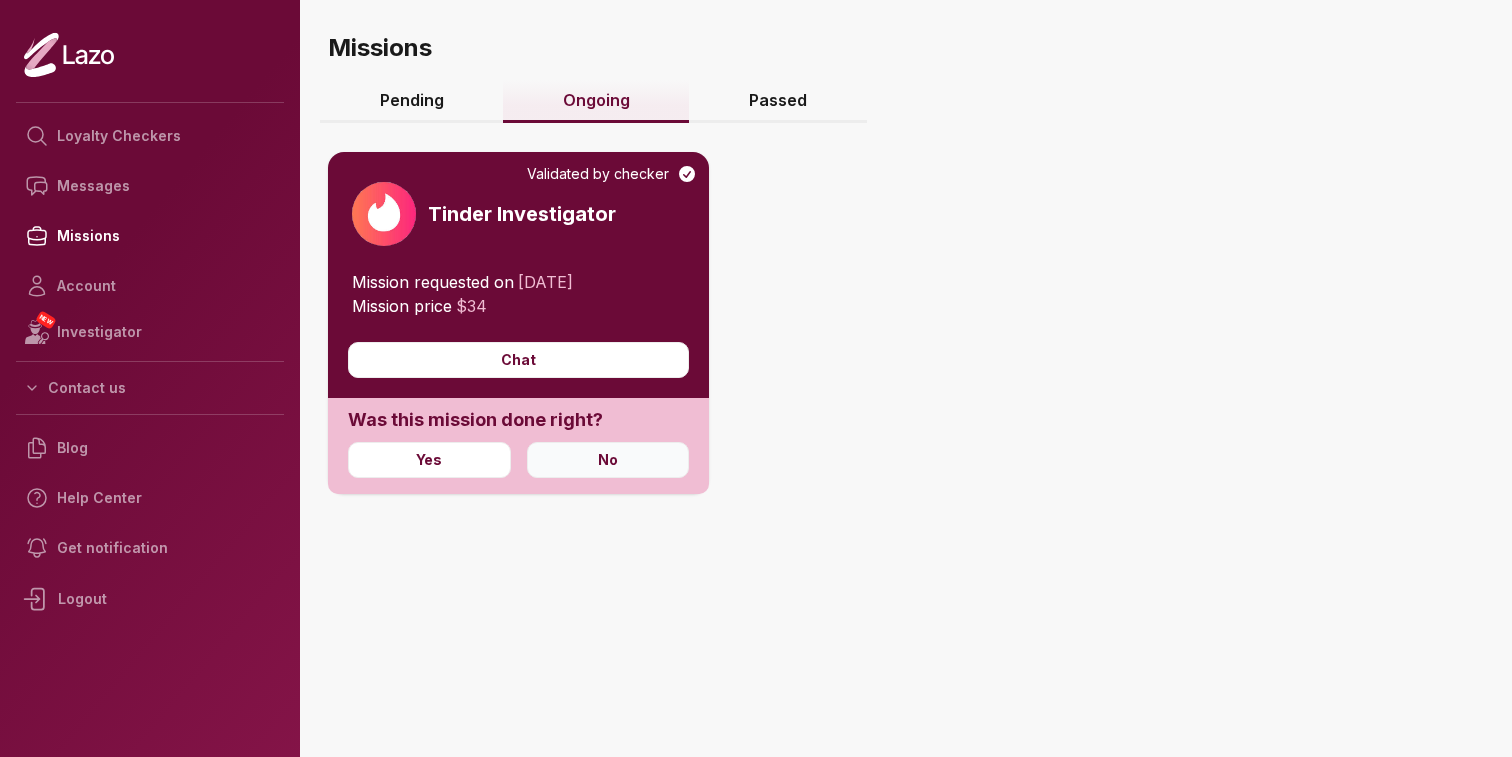 click on "No" at bounding box center [608, 460] 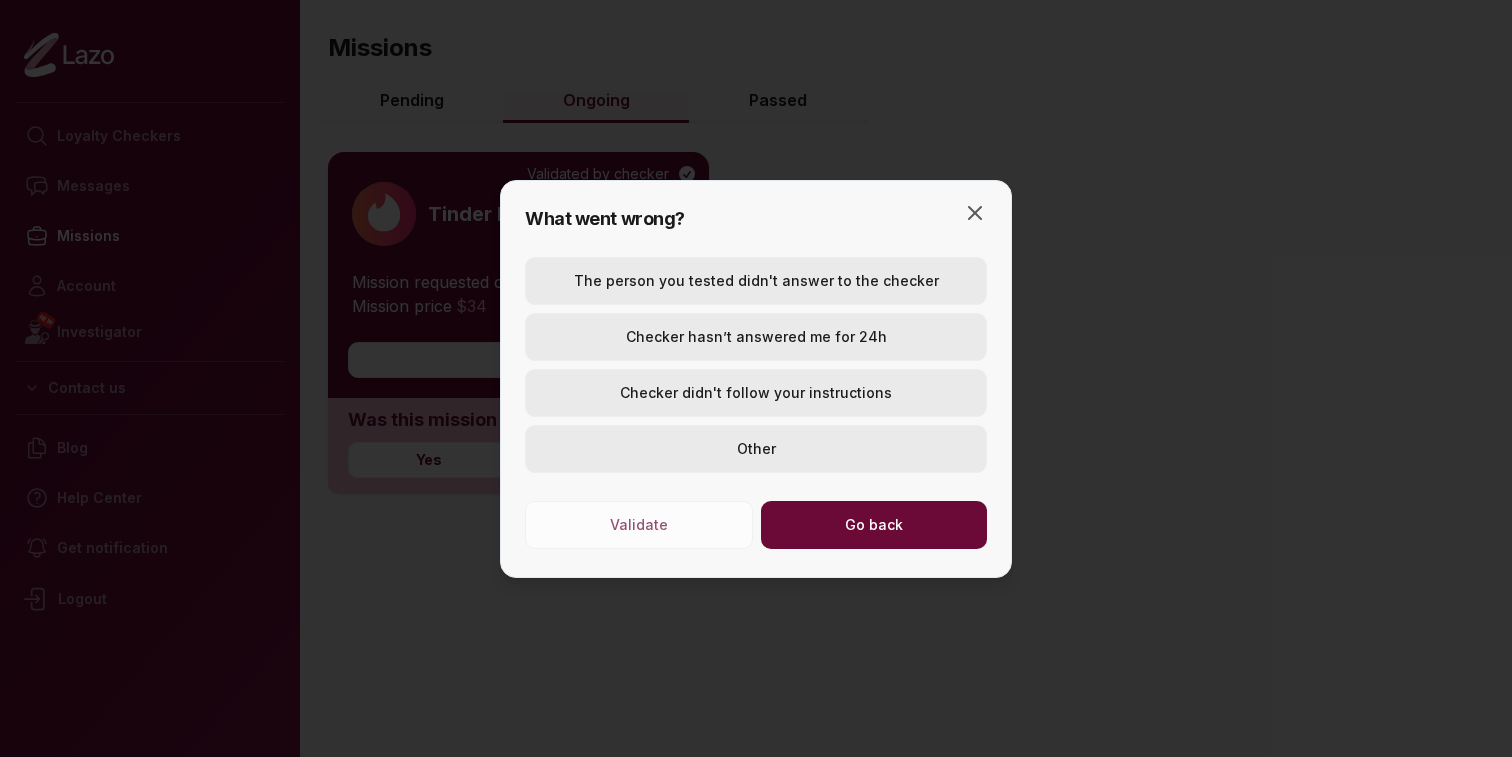 click on "Checker hasn’t answered me for 24h" at bounding box center [756, 337] 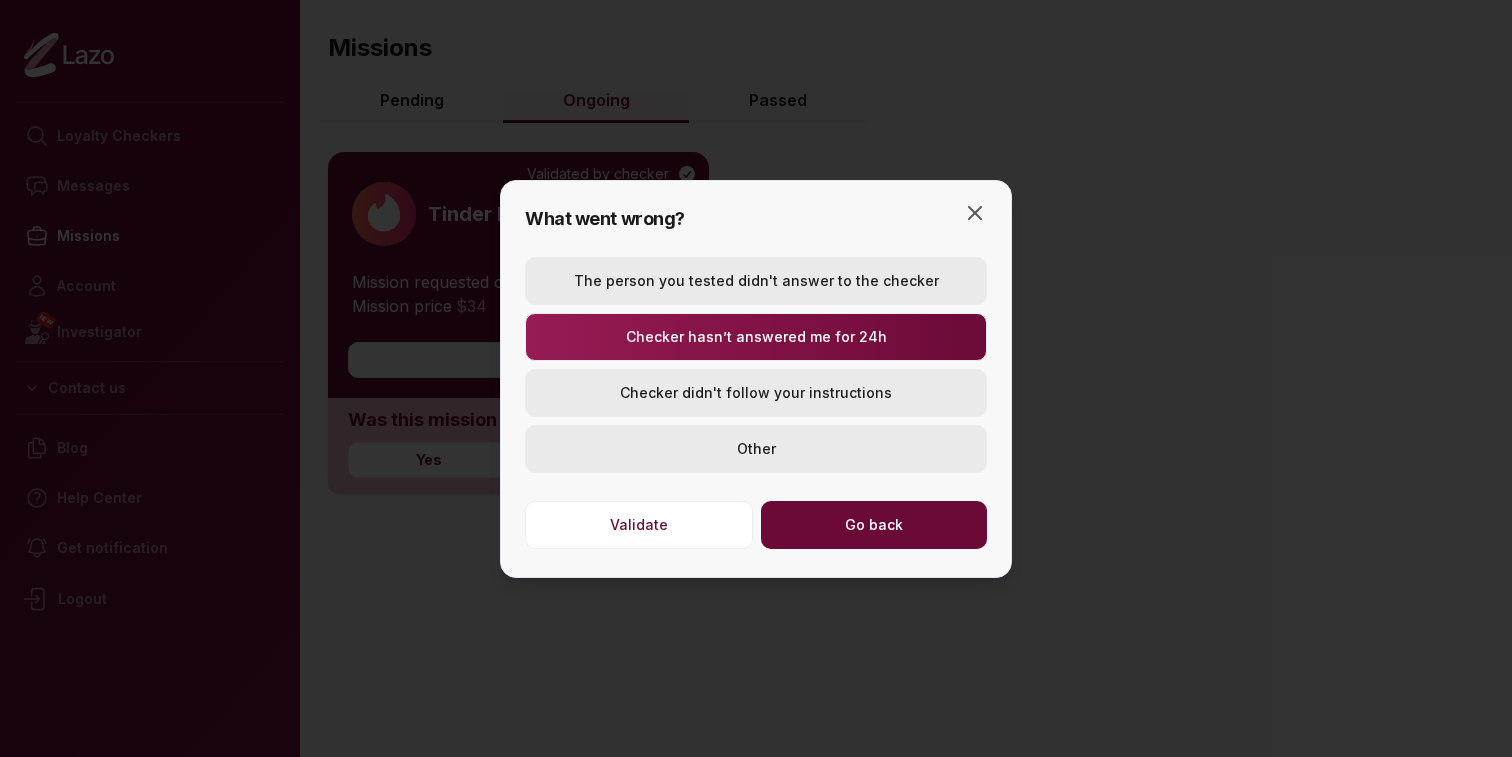 click on "Go back" at bounding box center [874, 525] 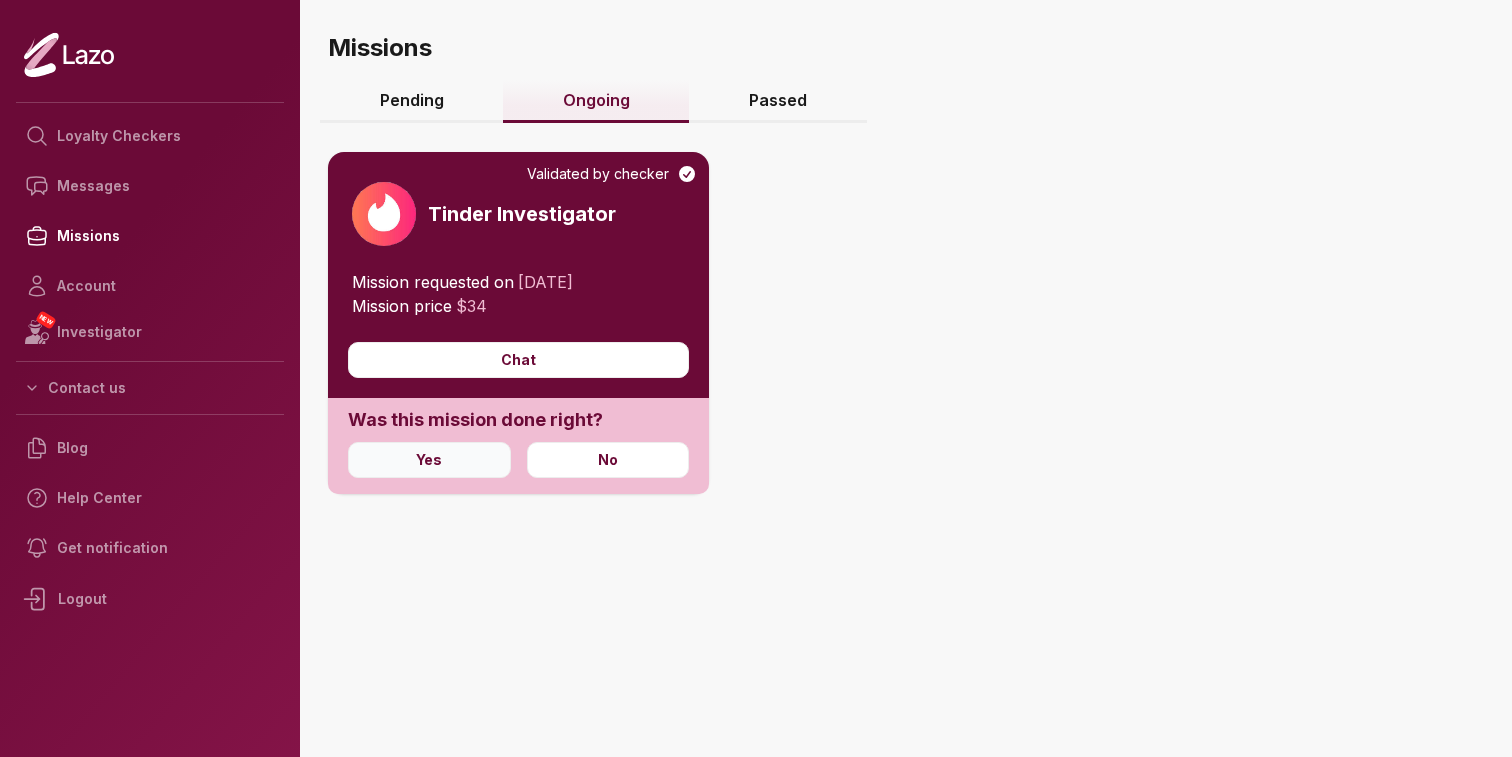 click on "Yes" at bounding box center [429, 460] 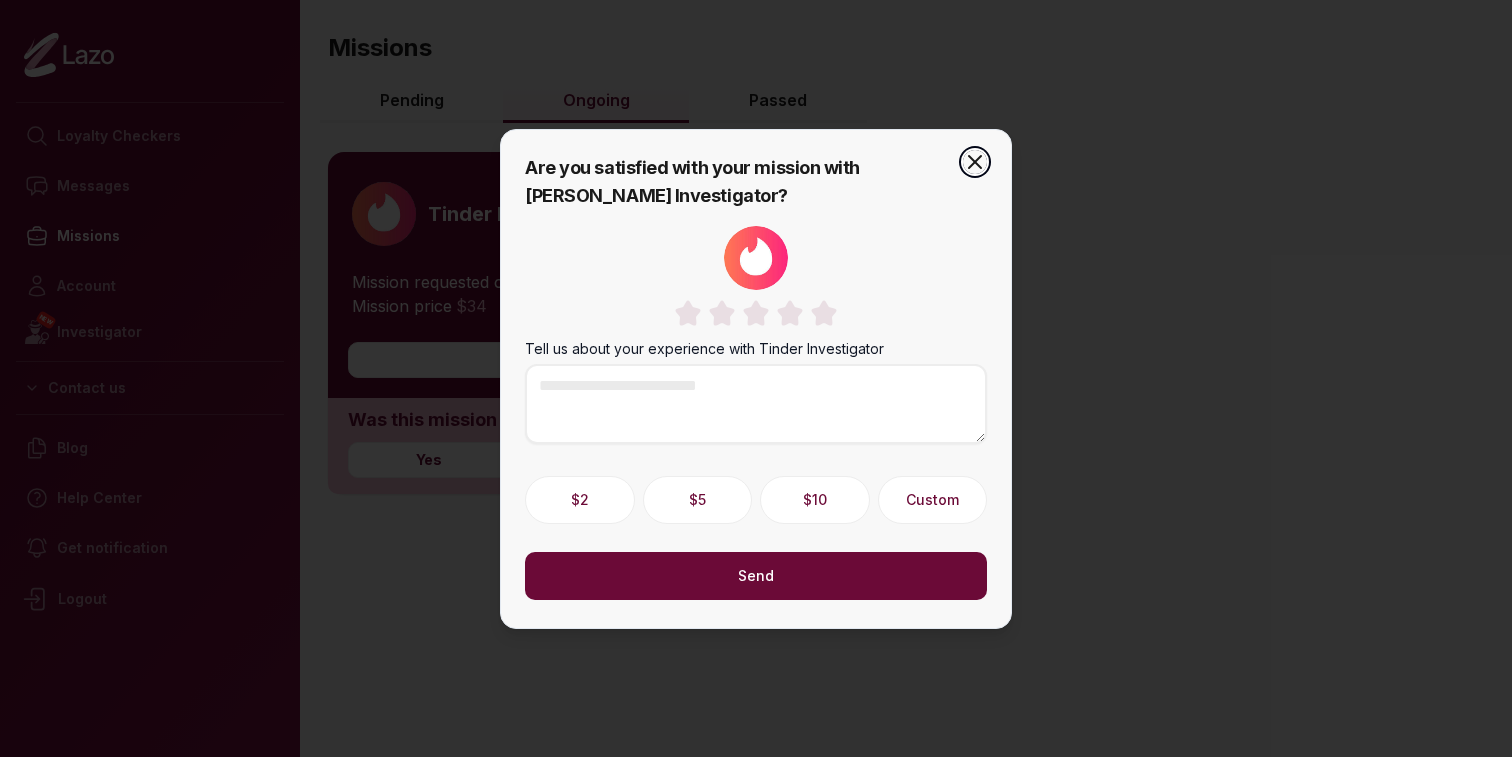 click 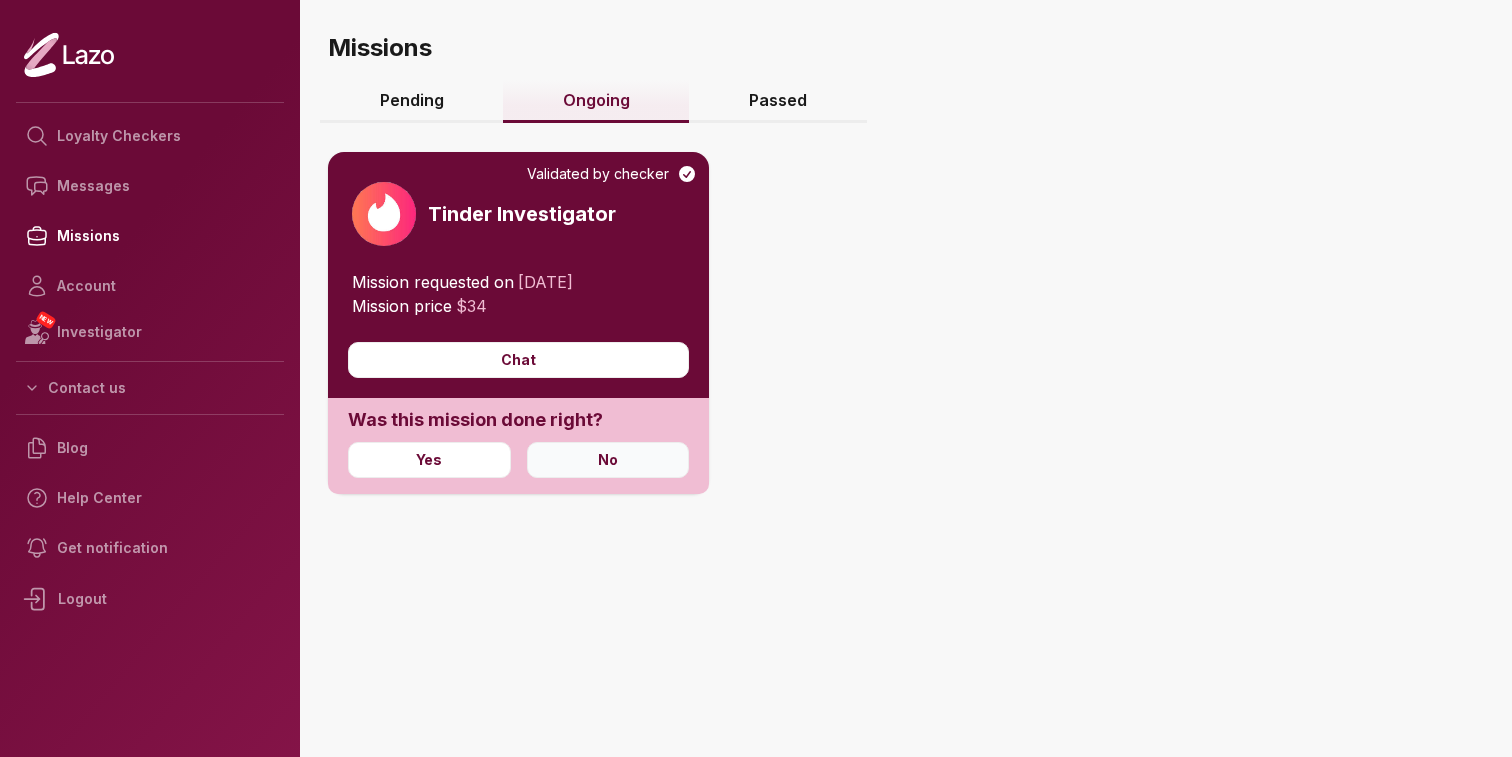 click on "No" at bounding box center [608, 460] 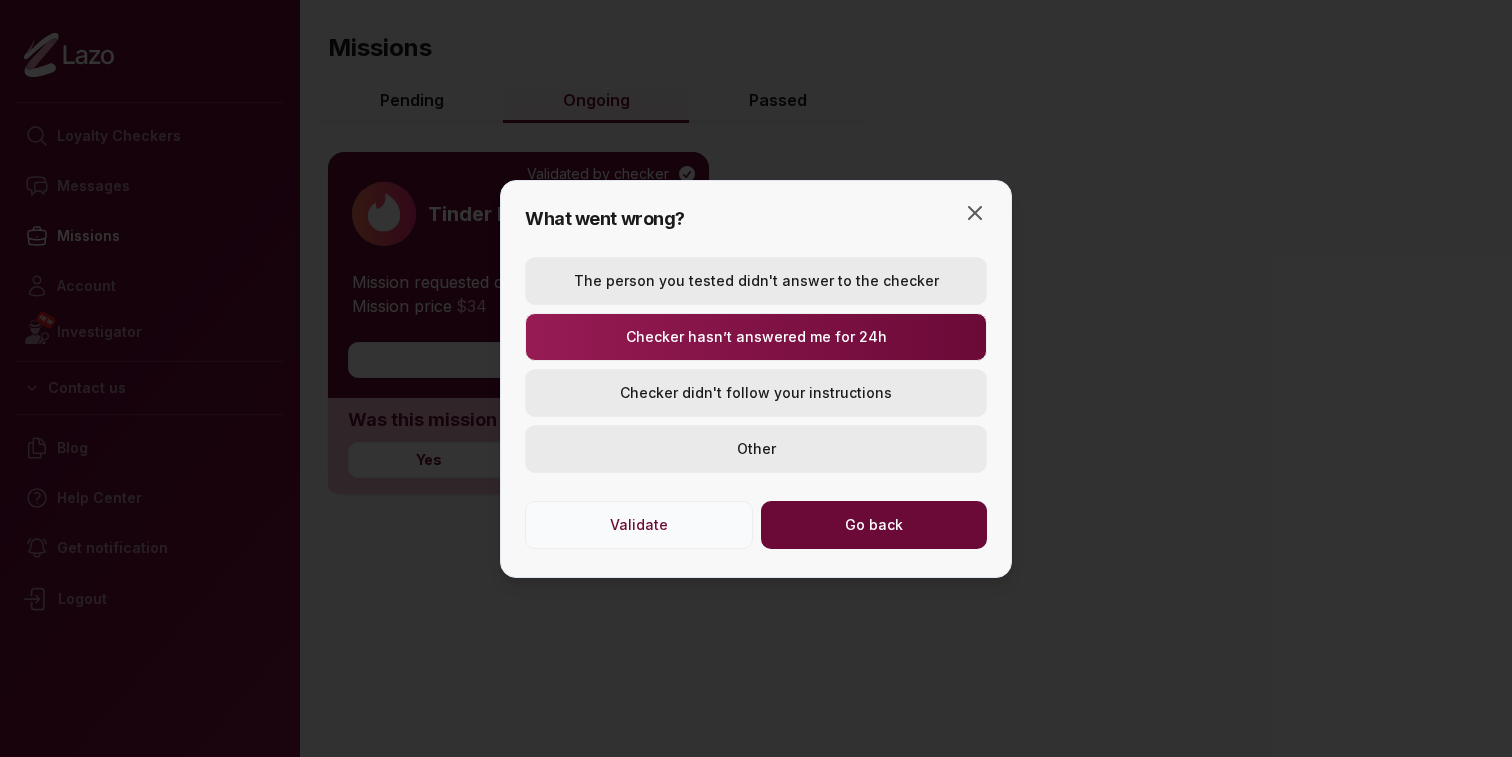 click on "Validate" at bounding box center (639, 525) 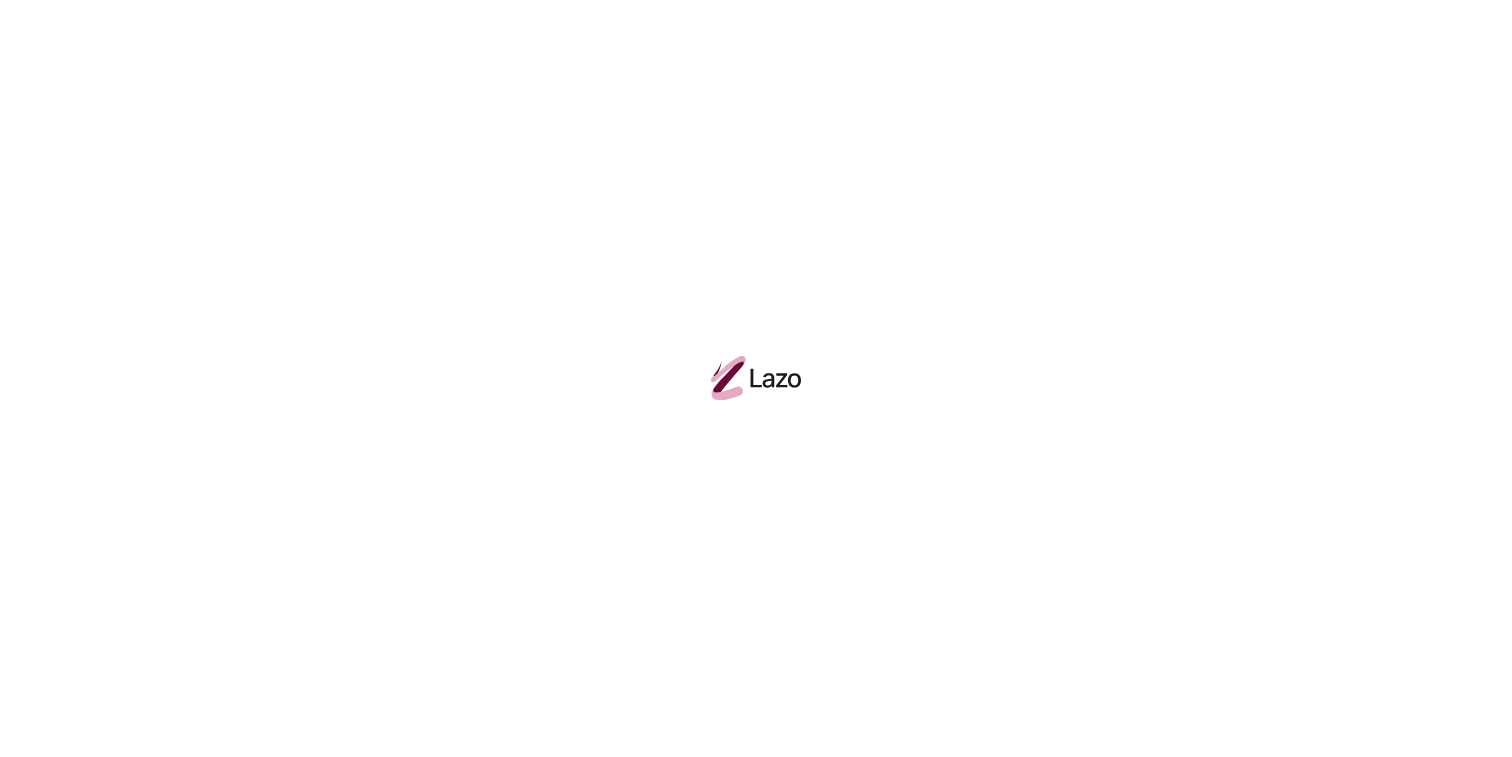 scroll, scrollTop: 0, scrollLeft: 0, axis: both 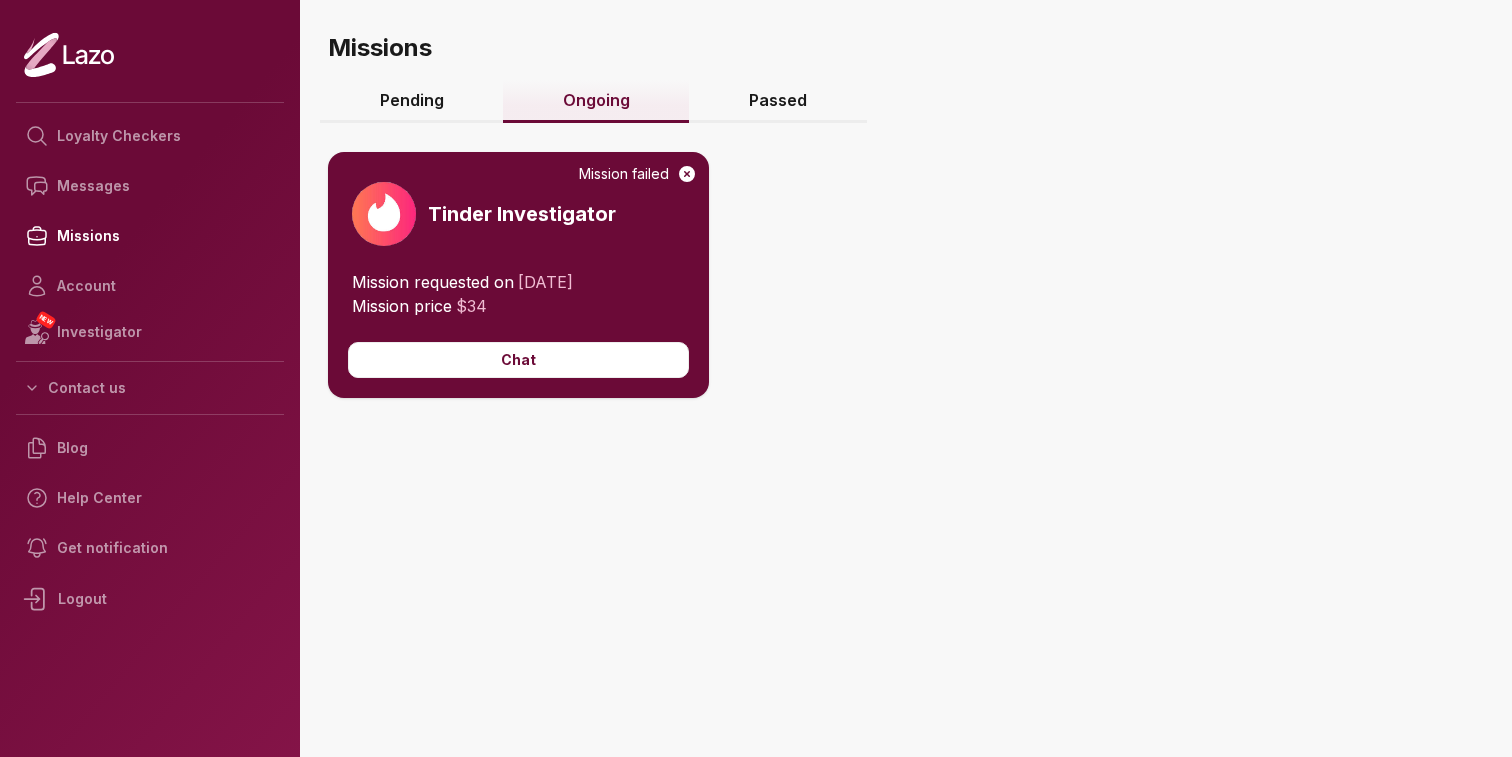 click 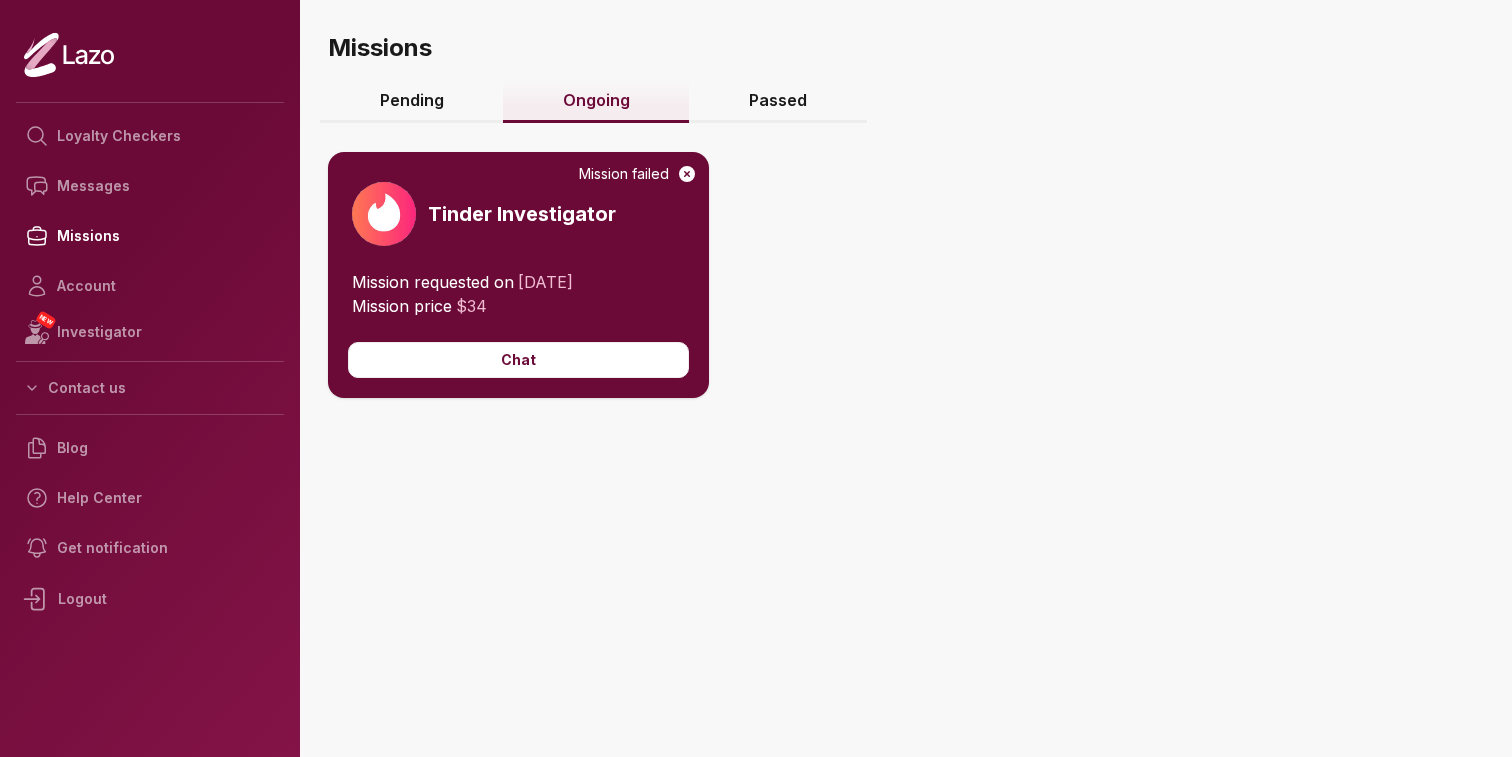 scroll, scrollTop: 0, scrollLeft: 0, axis: both 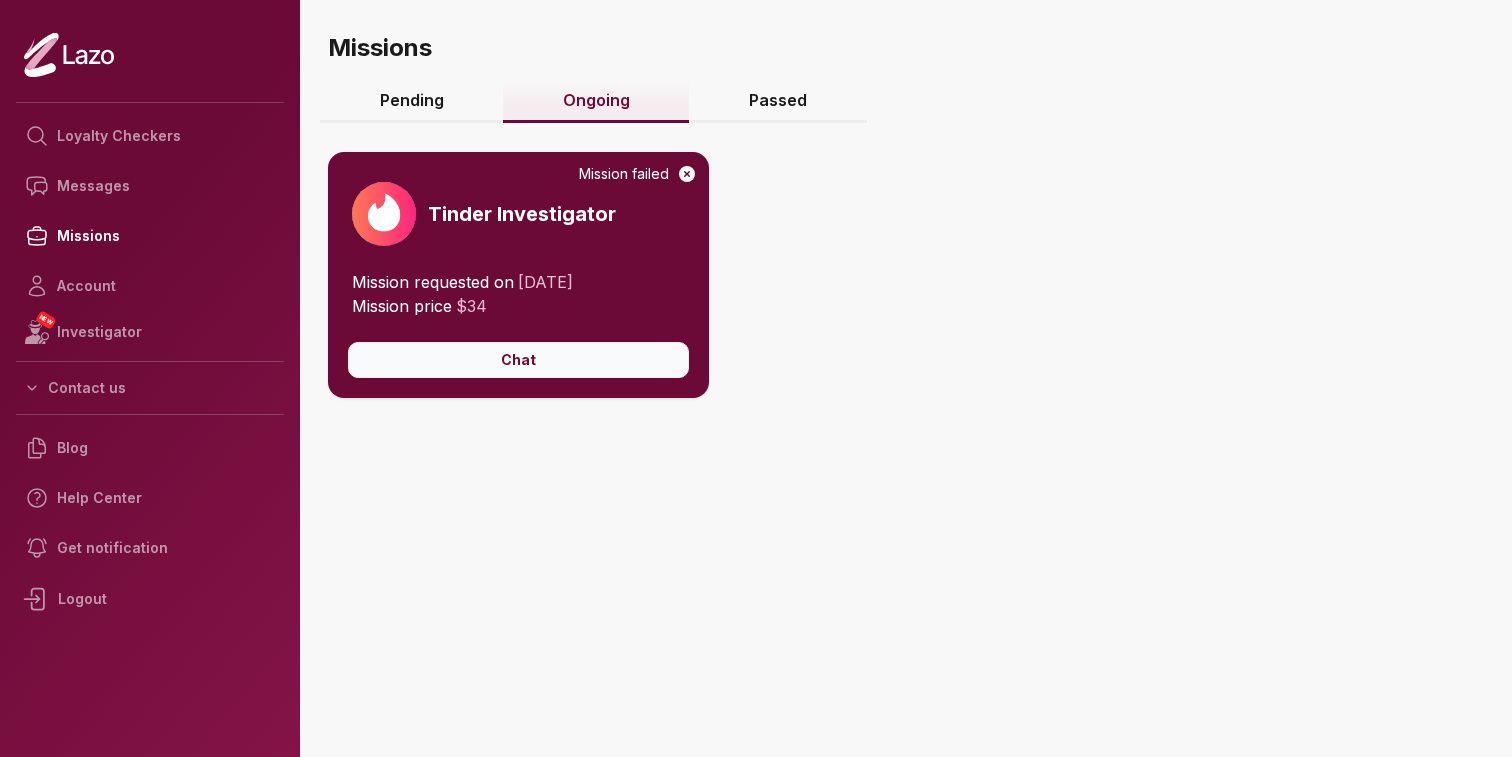 click on "Chat" at bounding box center (518, 360) 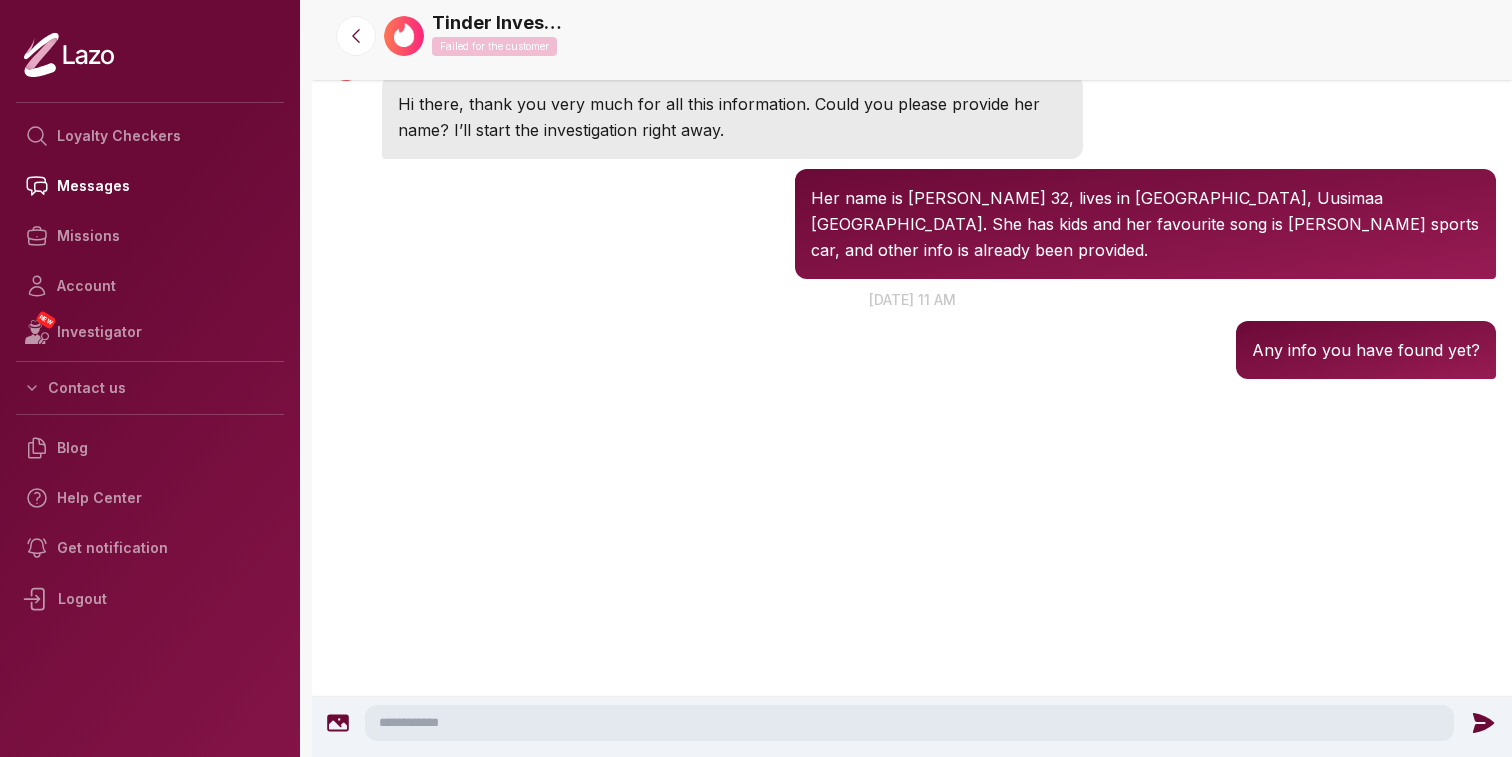 scroll, scrollTop: 2818, scrollLeft: 0, axis: vertical 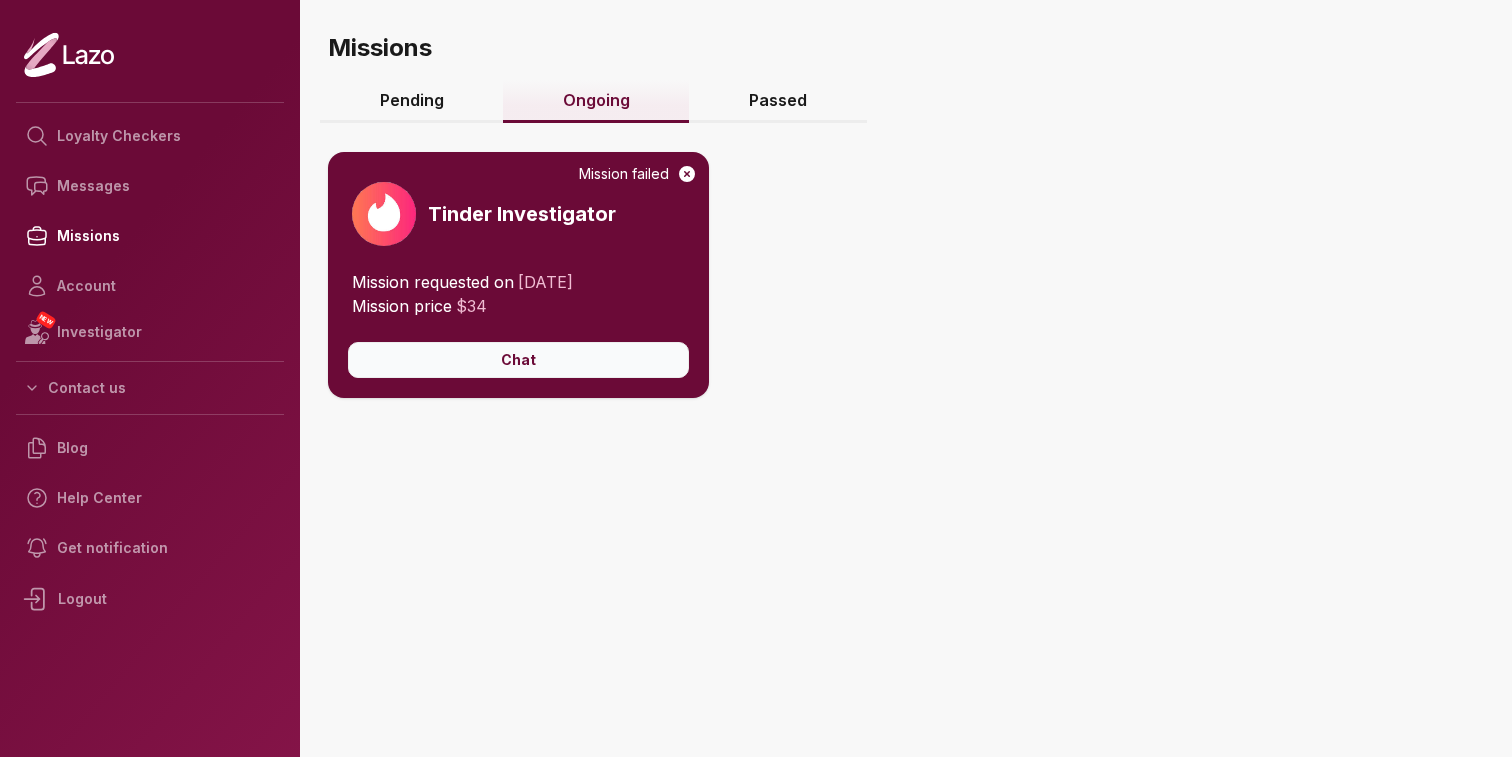 click on "Chat" at bounding box center (518, 360) 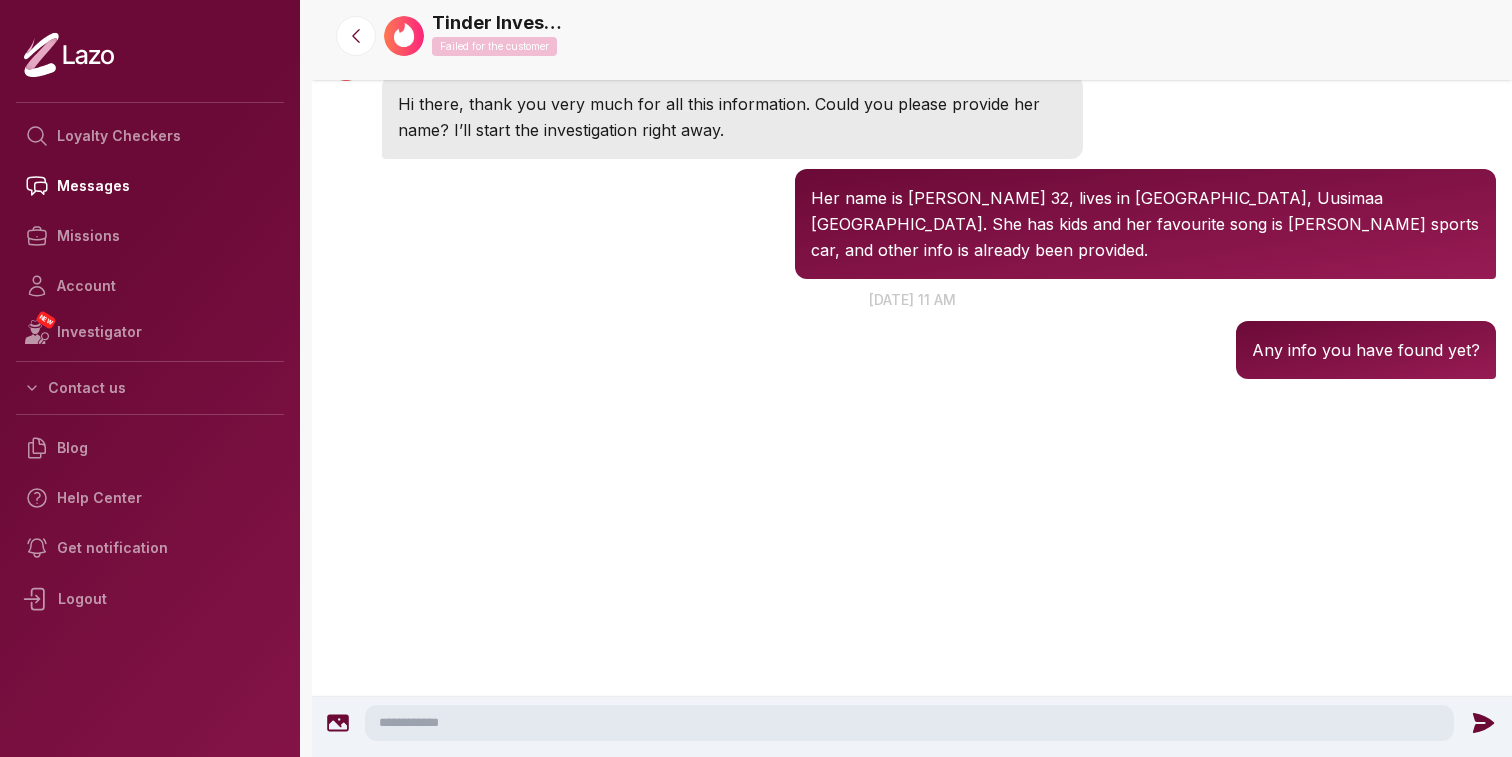 scroll, scrollTop: 2925, scrollLeft: 0, axis: vertical 